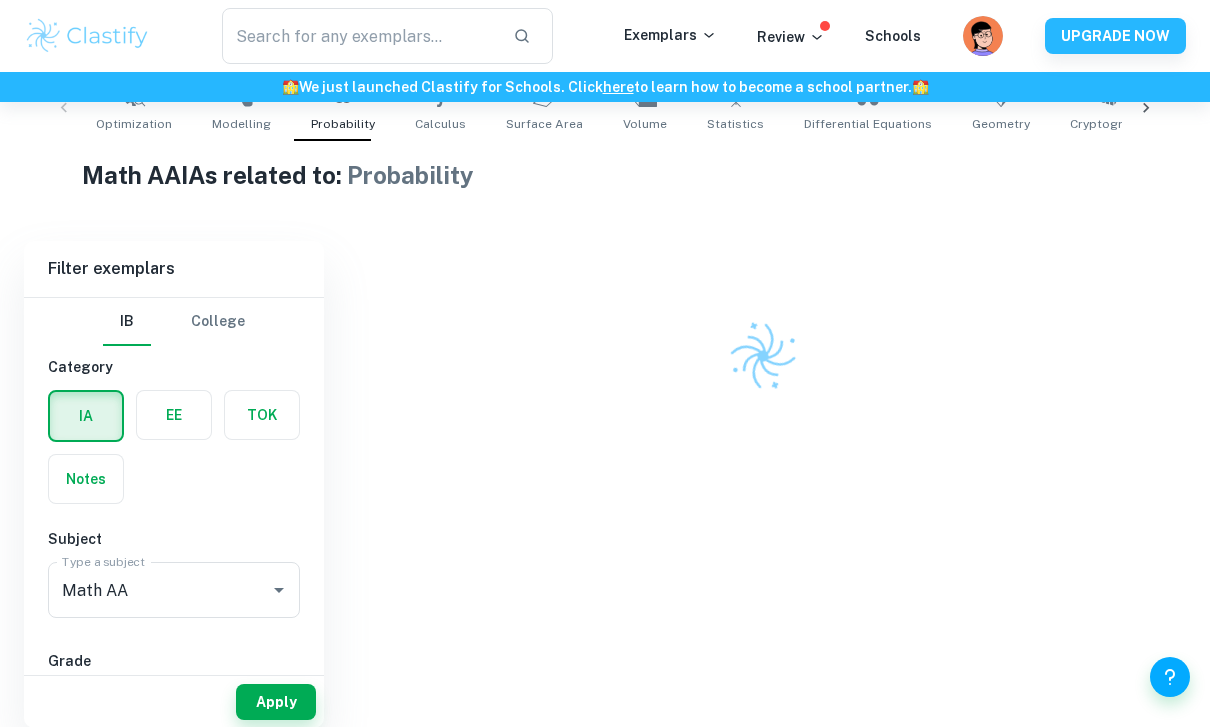 checkbox on "true" 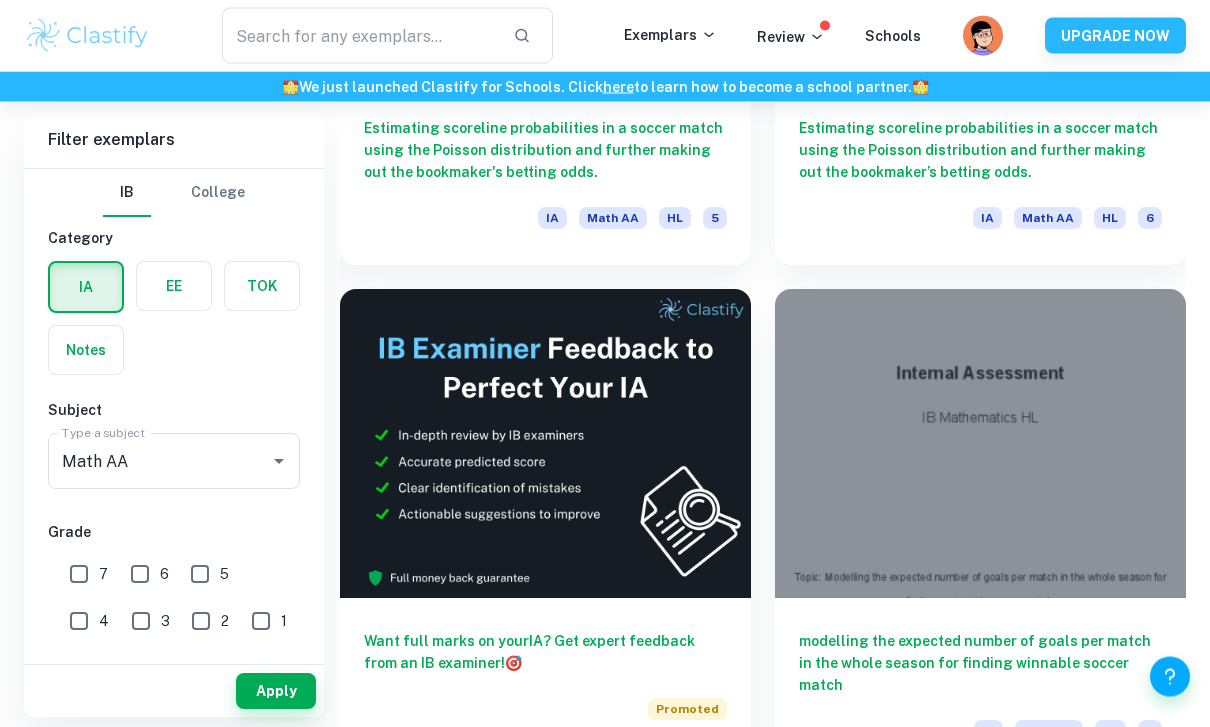 scroll, scrollTop: 908, scrollLeft: 0, axis: vertical 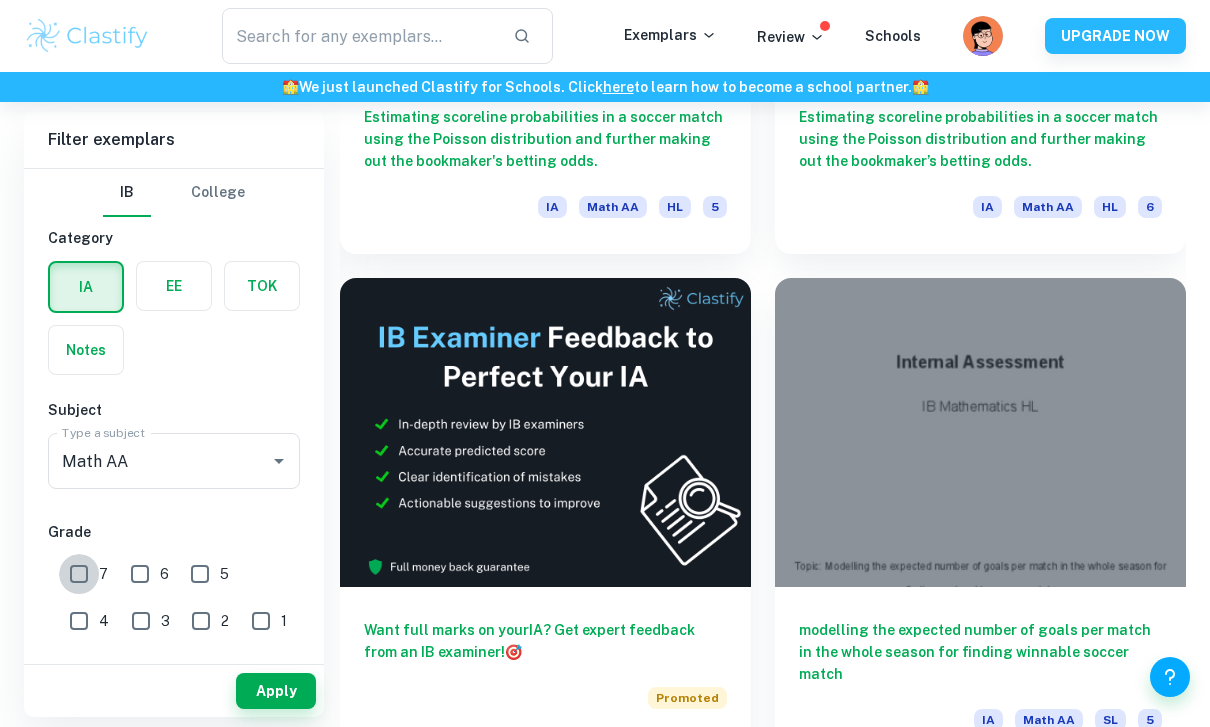 click on "7" at bounding box center (79, 574) 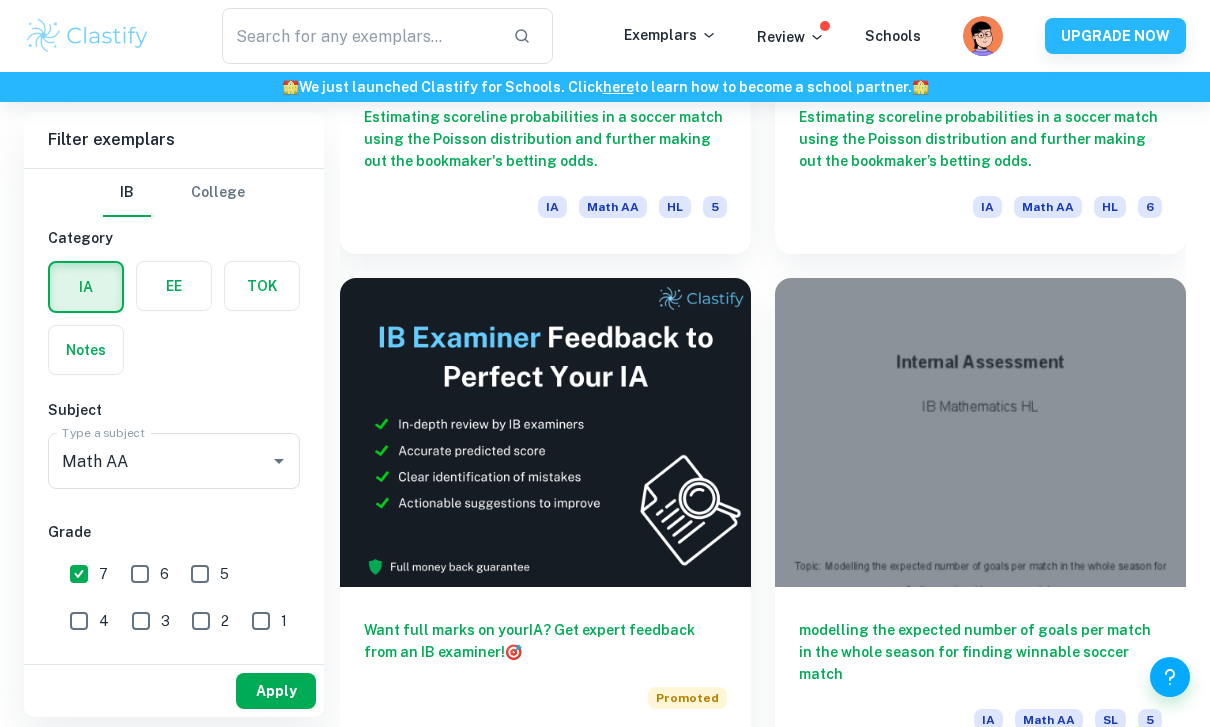 click on "Apply" at bounding box center (276, 691) 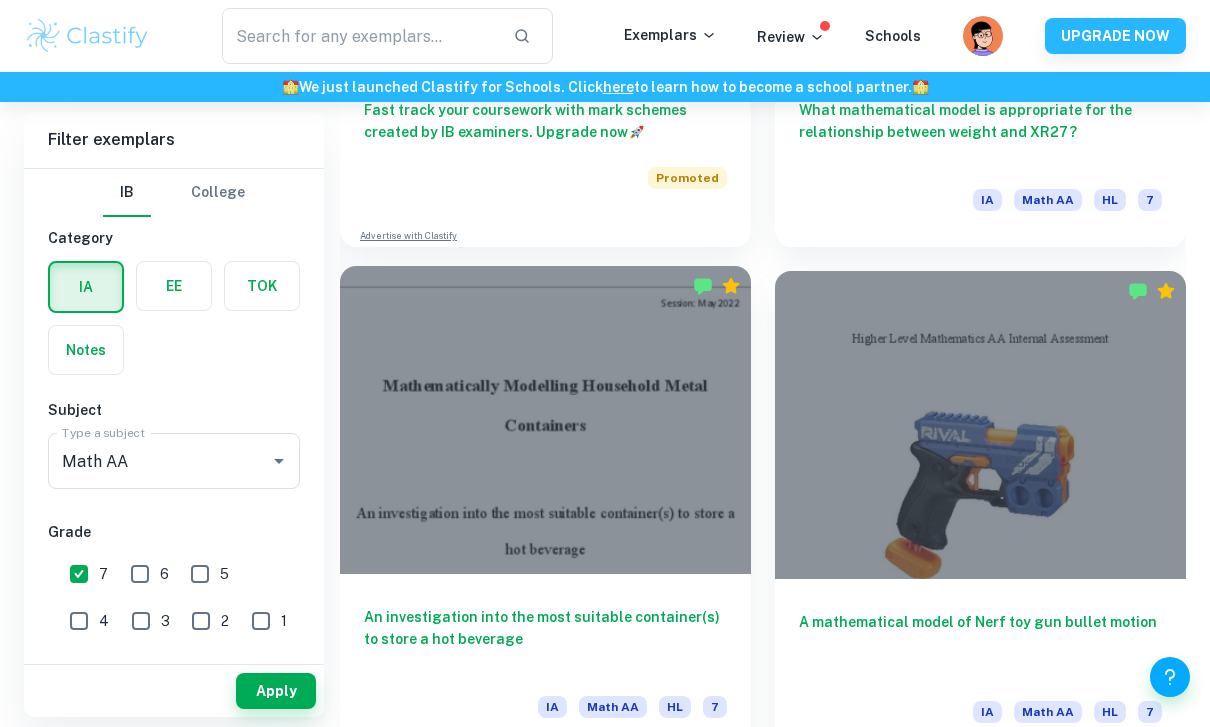 scroll, scrollTop: 2485, scrollLeft: 0, axis: vertical 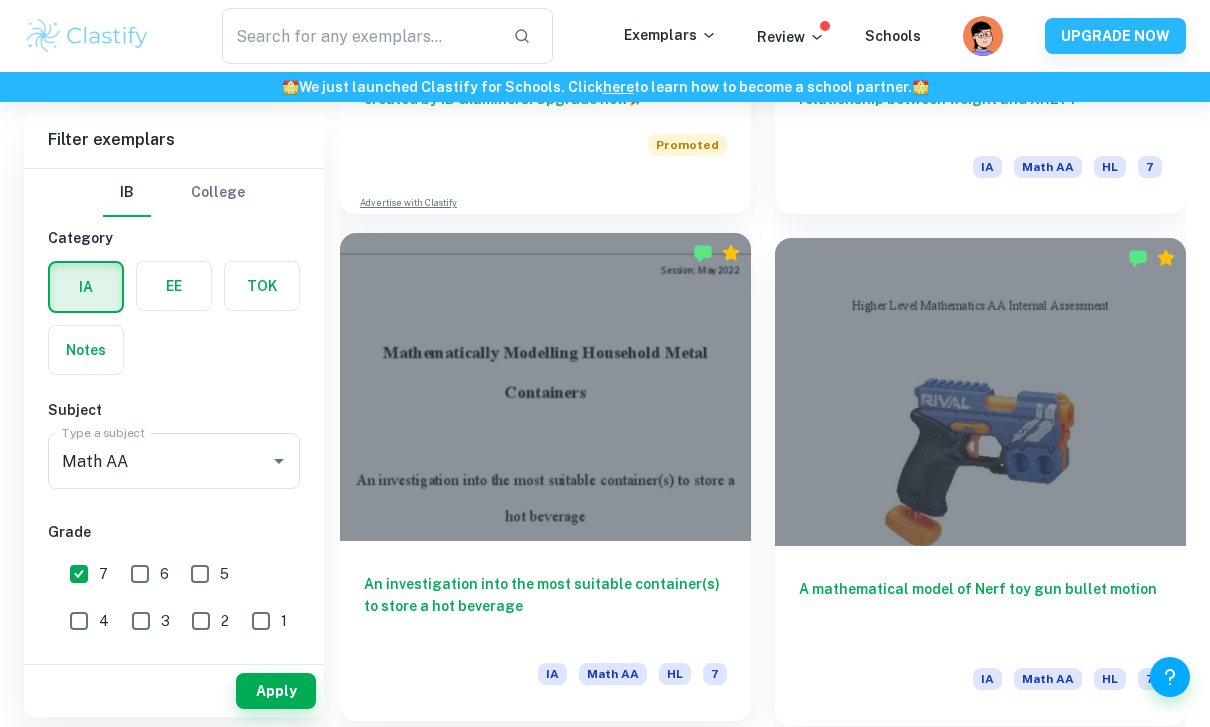 click on "An investigation into the most suitable container(s) to store a hot beverage" at bounding box center [545, 606] 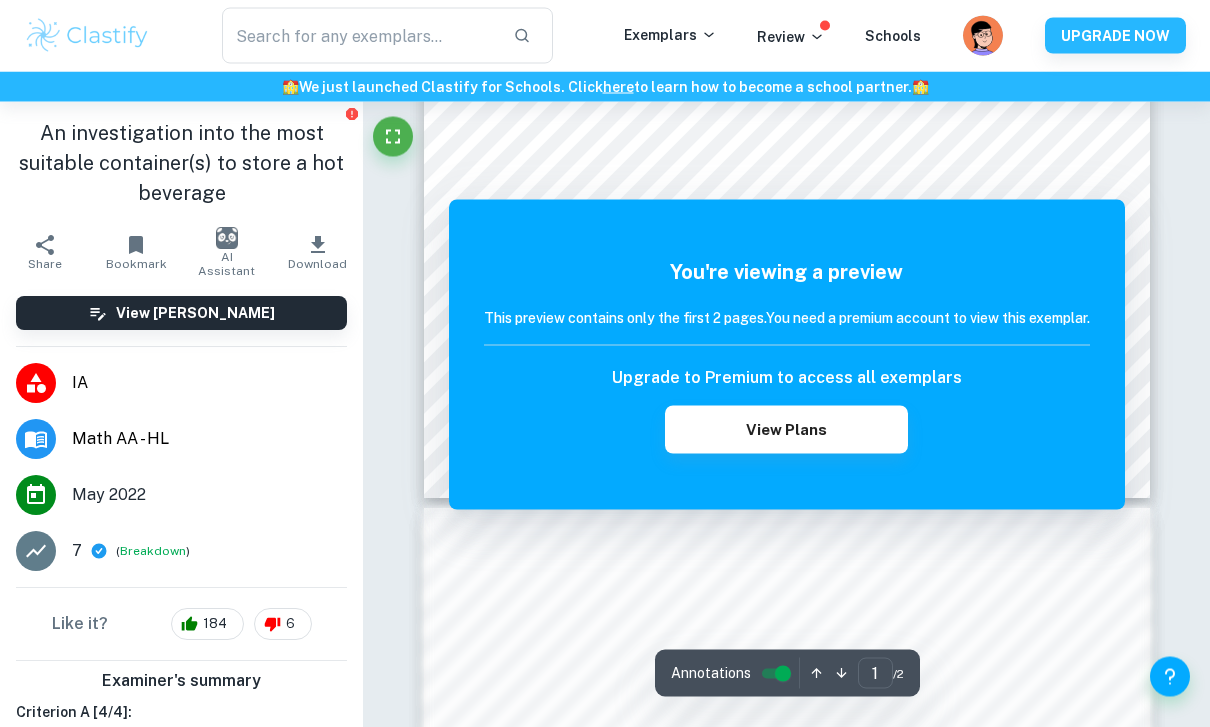 scroll, scrollTop: 651, scrollLeft: 0, axis: vertical 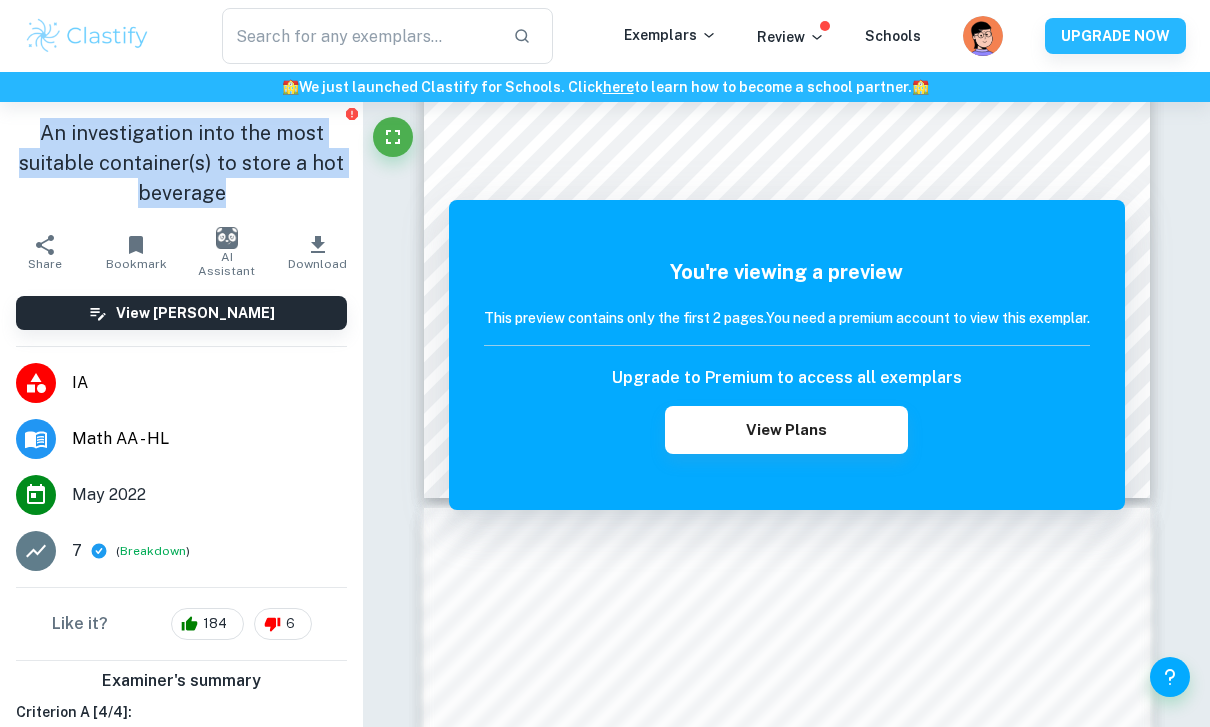 drag, startPoint x: 228, startPoint y: 191, endPoint x: 45, endPoint y: 108, distance: 200.94278 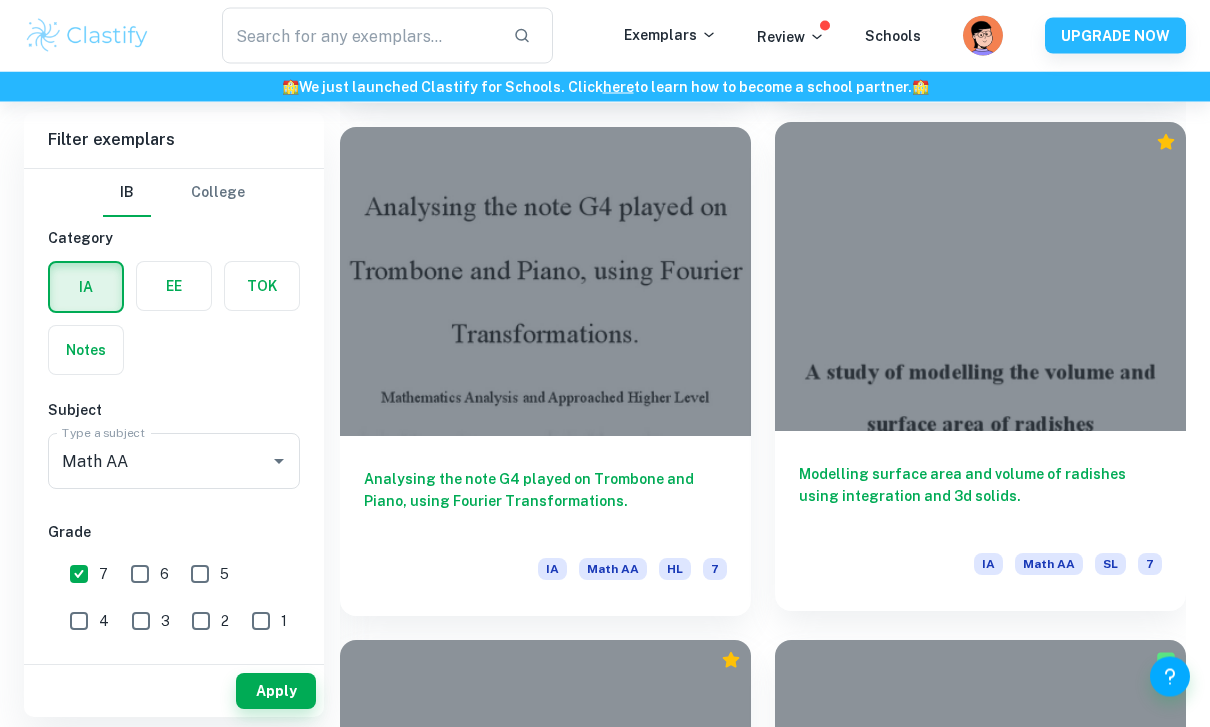 scroll, scrollTop: 3108, scrollLeft: 0, axis: vertical 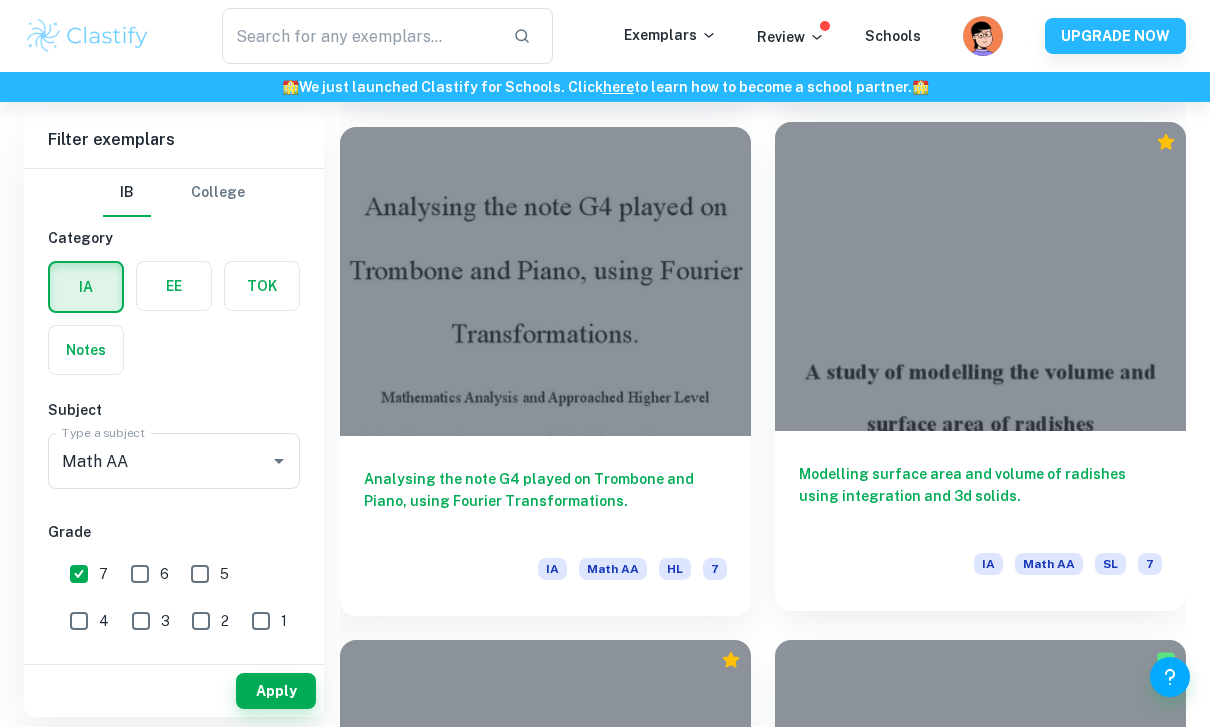 click on "Modelling surface area and volume of radishes using integration and 3d solids." at bounding box center [980, 496] 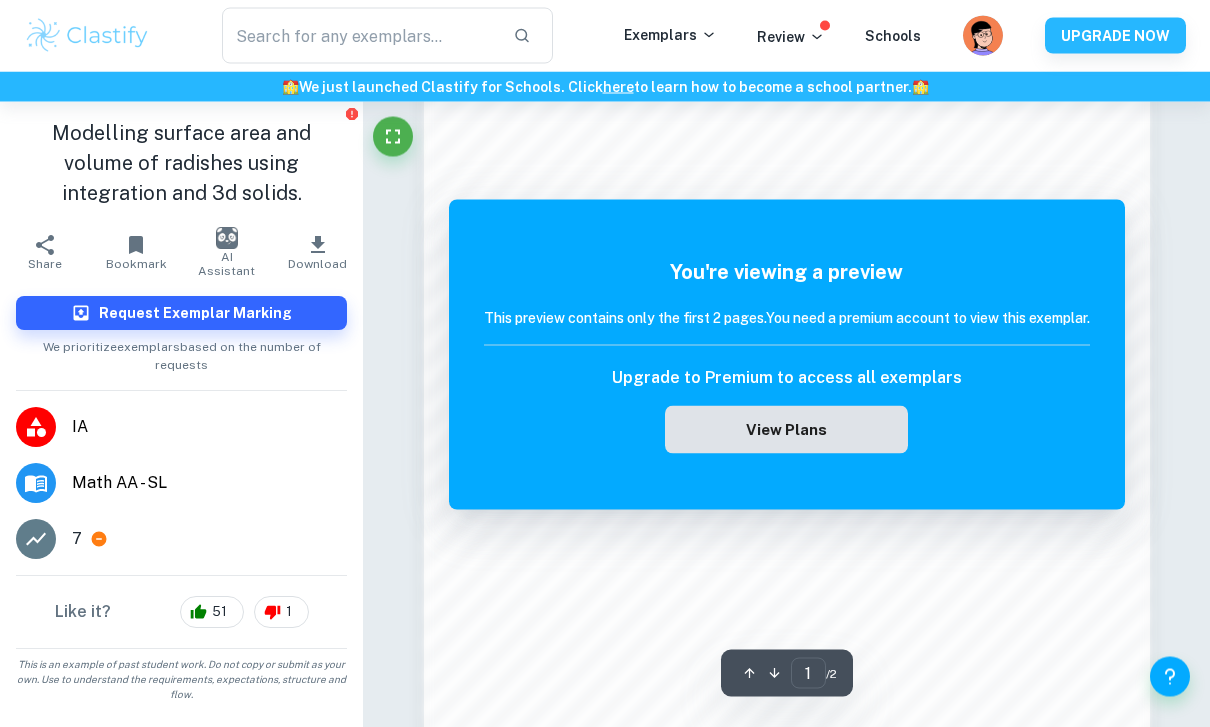 scroll, scrollTop: 1330, scrollLeft: 0, axis: vertical 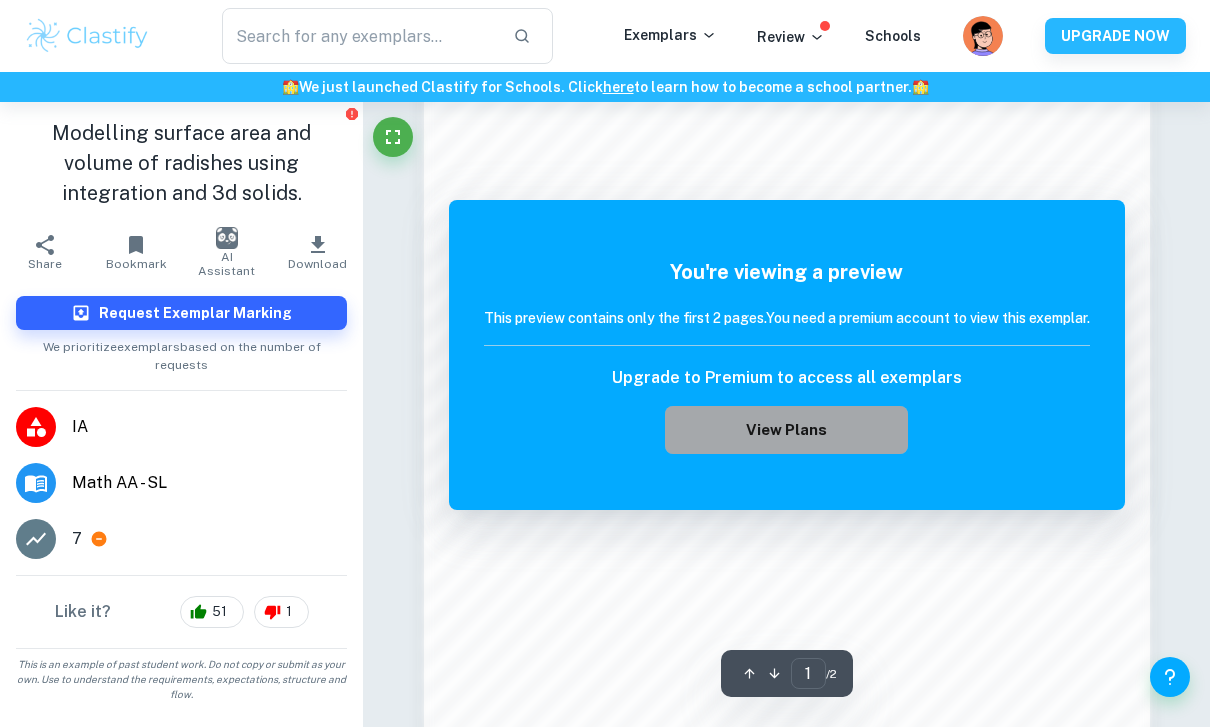 click on "View Plans" at bounding box center (786, 430) 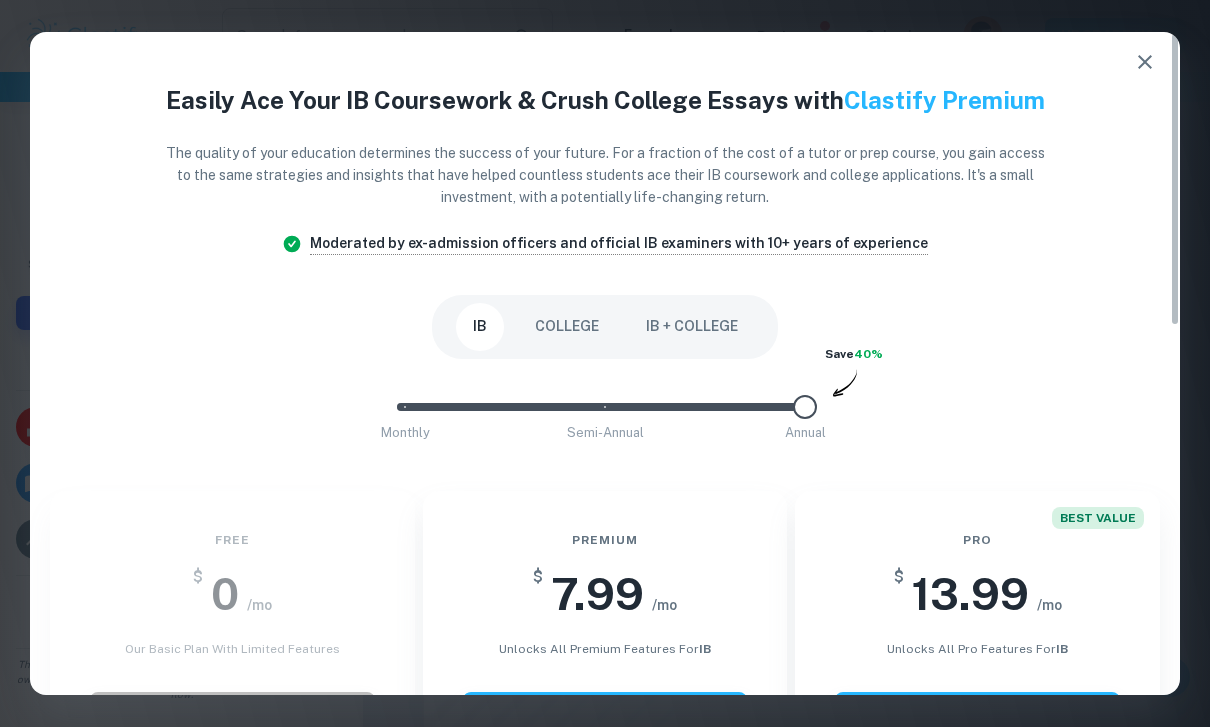 click at bounding box center [1145, 62] 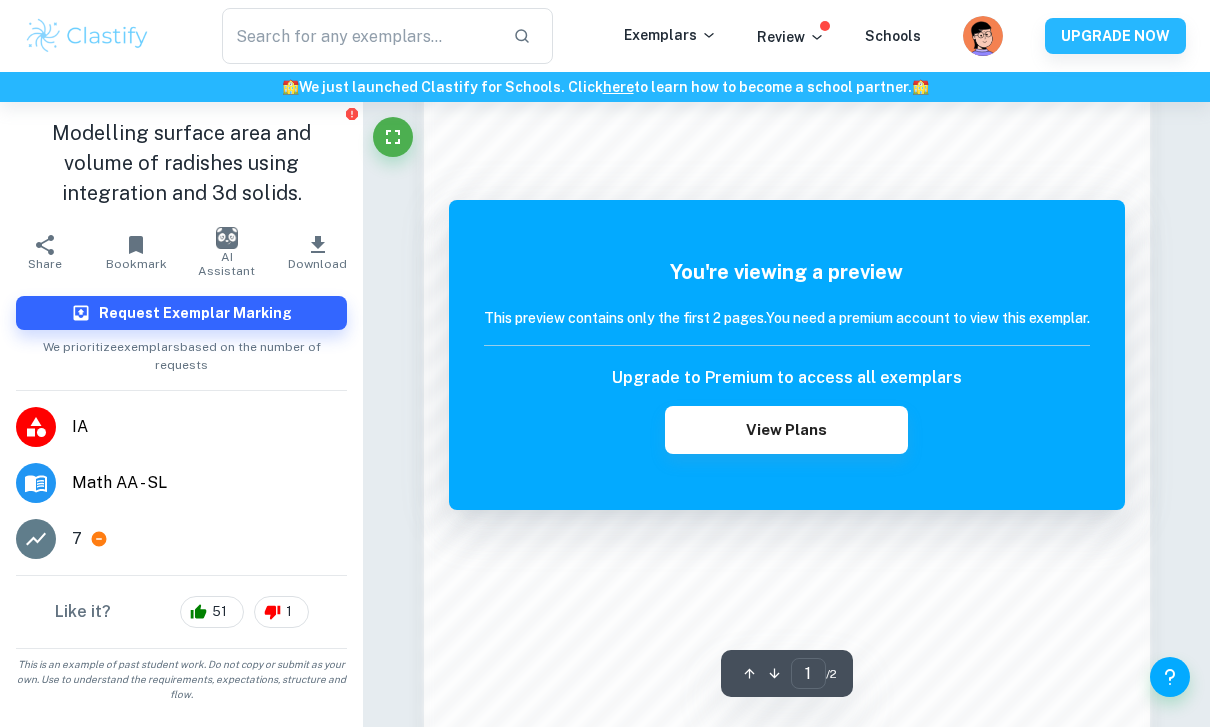 click on "Modelling surface area and volume of radishes using integration and 3d solids." at bounding box center [181, 163] 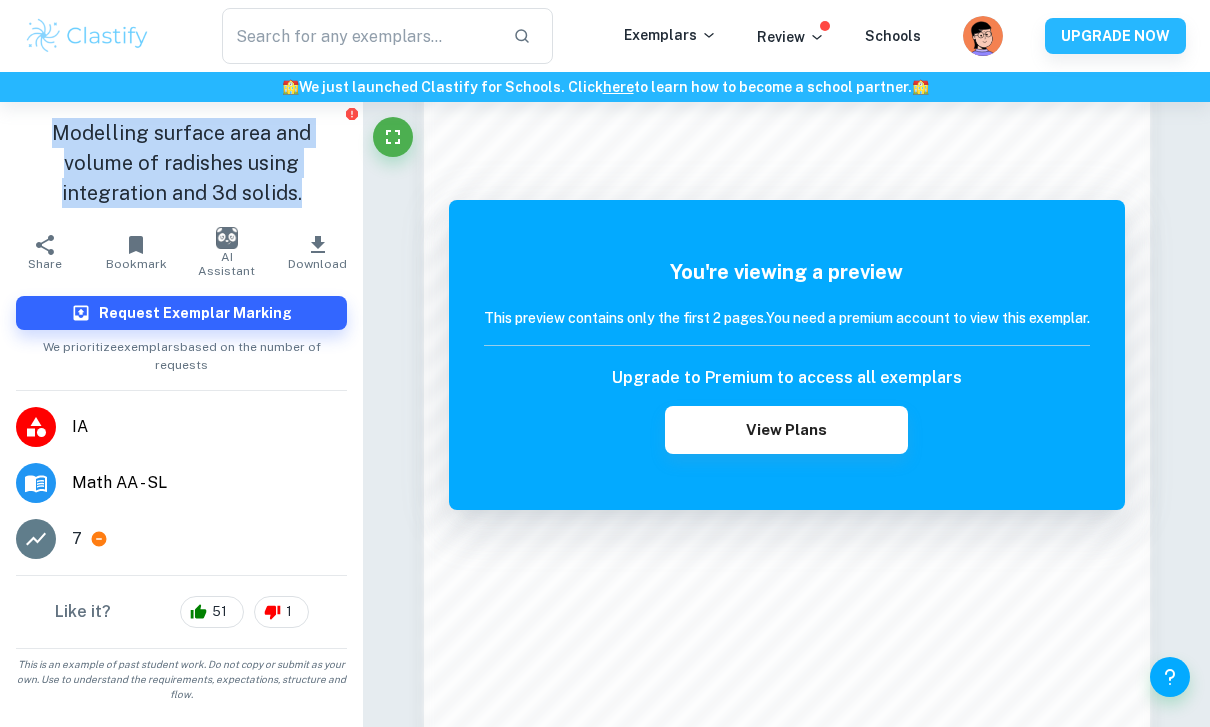 drag, startPoint x: 249, startPoint y: 189, endPoint x: 0, endPoint y: 100, distance: 264.42767 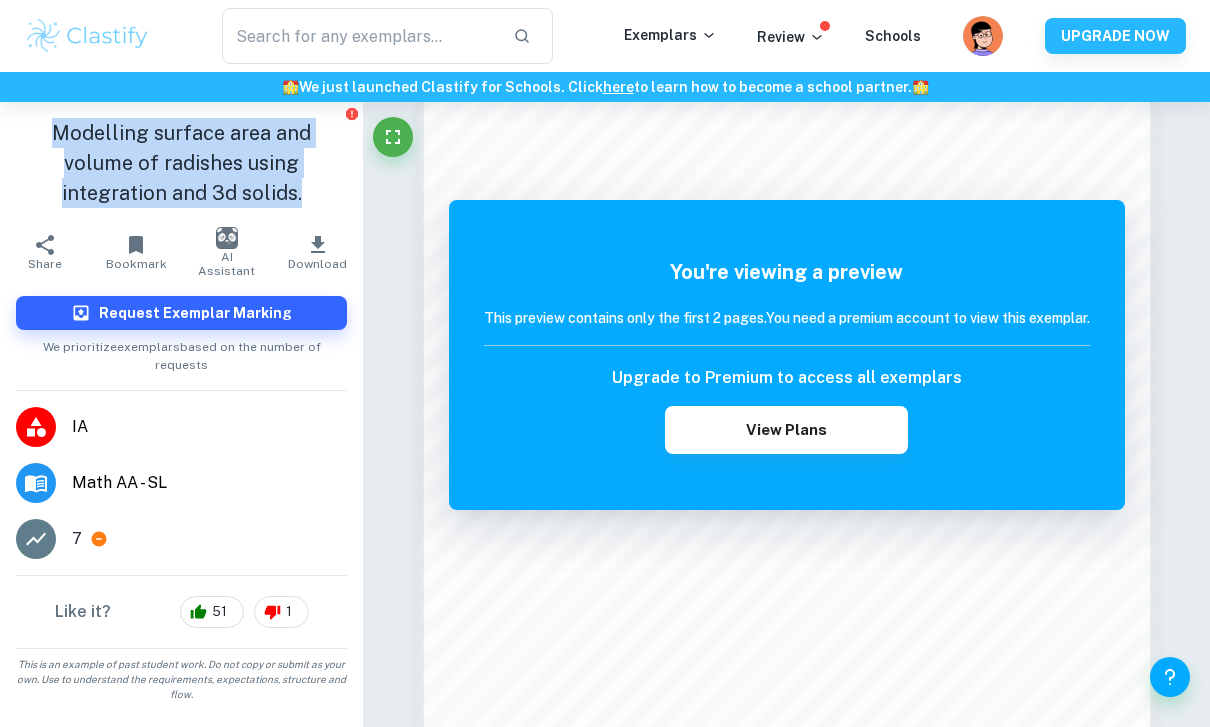scroll, scrollTop: 1394, scrollLeft: 0, axis: vertical 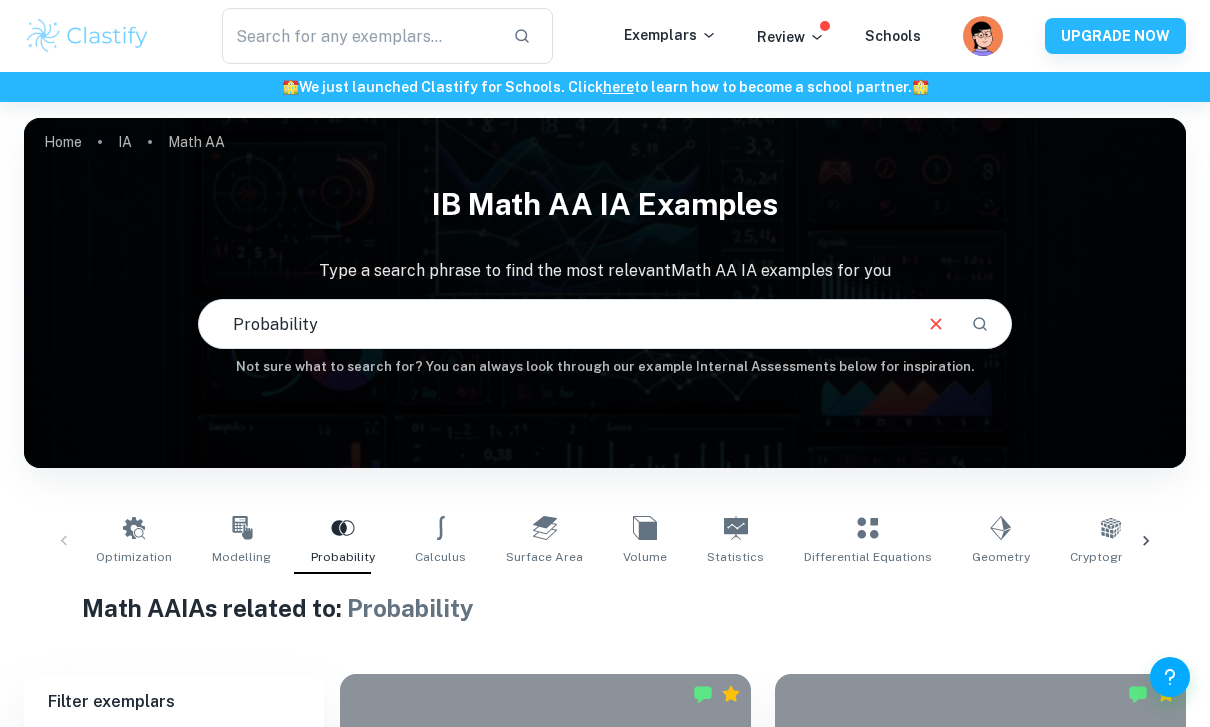 click on "Probability" at bounding box center [553, 324] 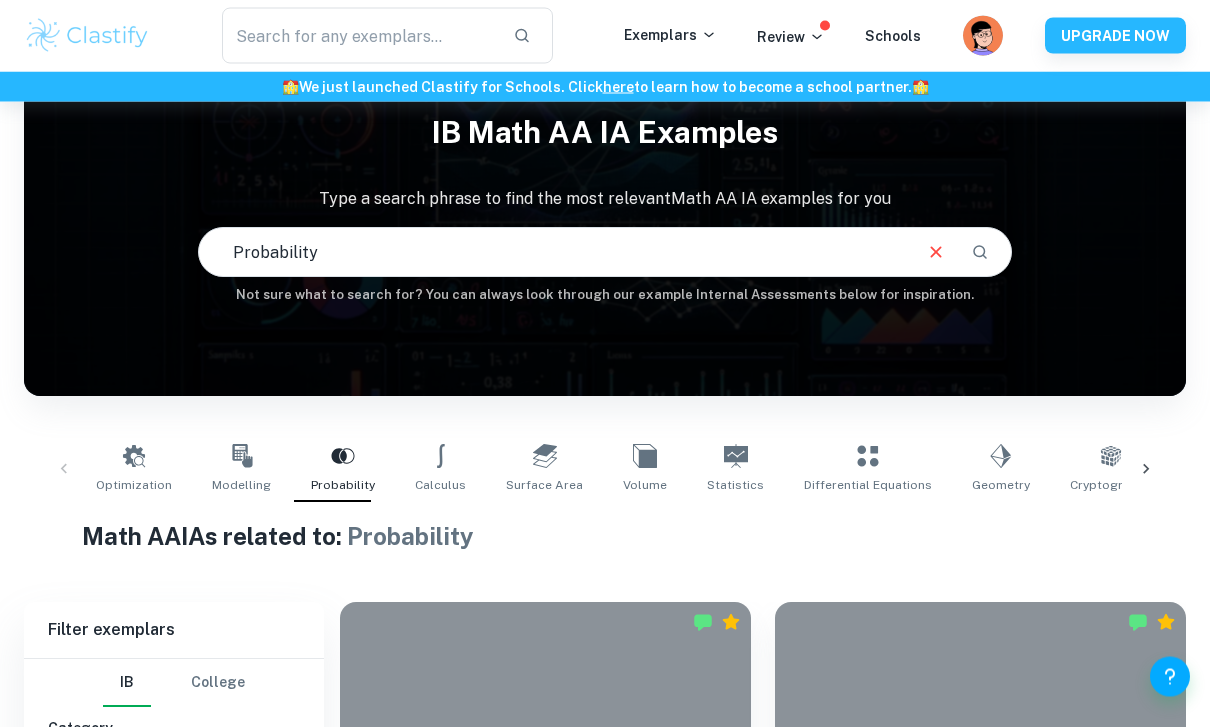 scroll, scrollTop: 0, scrollLeft: 0, axis: both 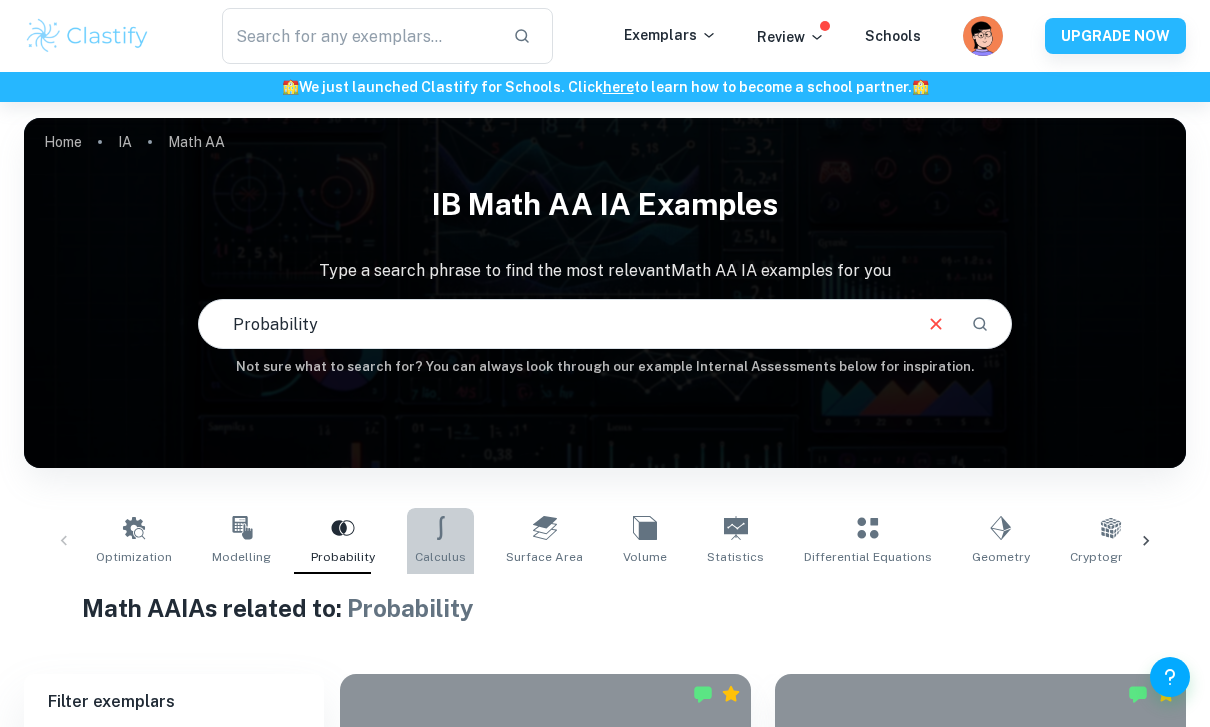 click on "Calculus" at bounding box center [440, 541] 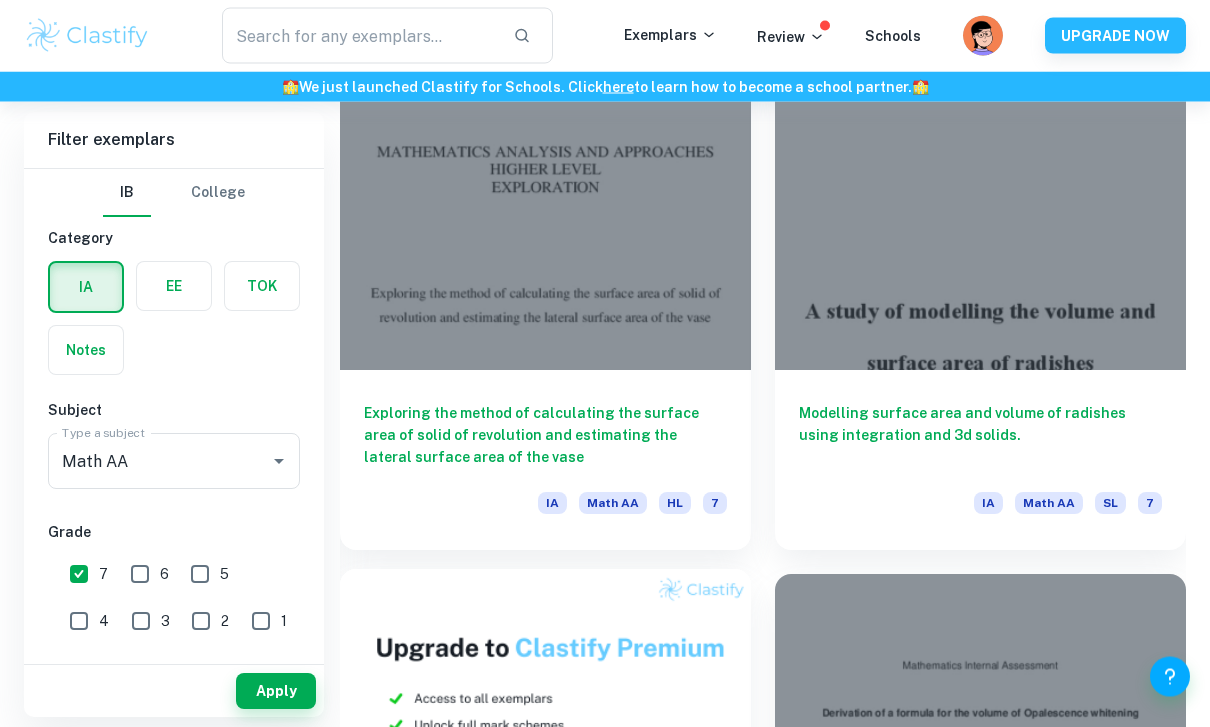 scroll, scrollTop: 1639, scrollLeft: 0, axis: vertical 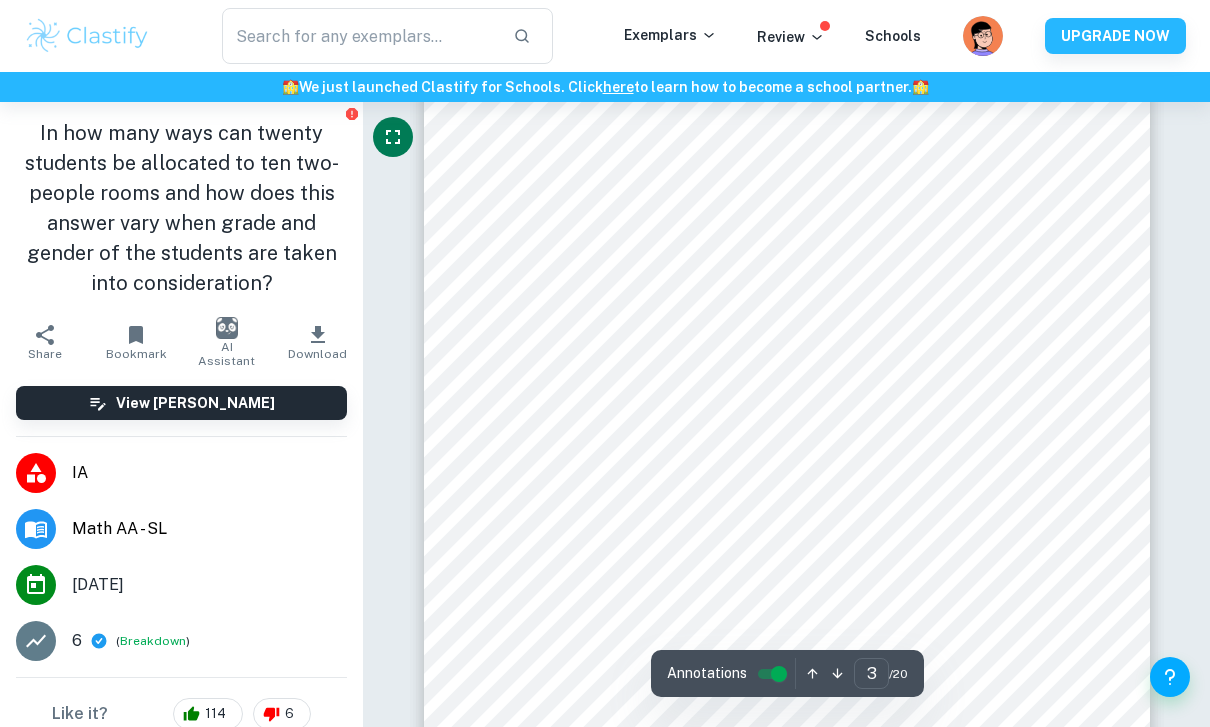 click 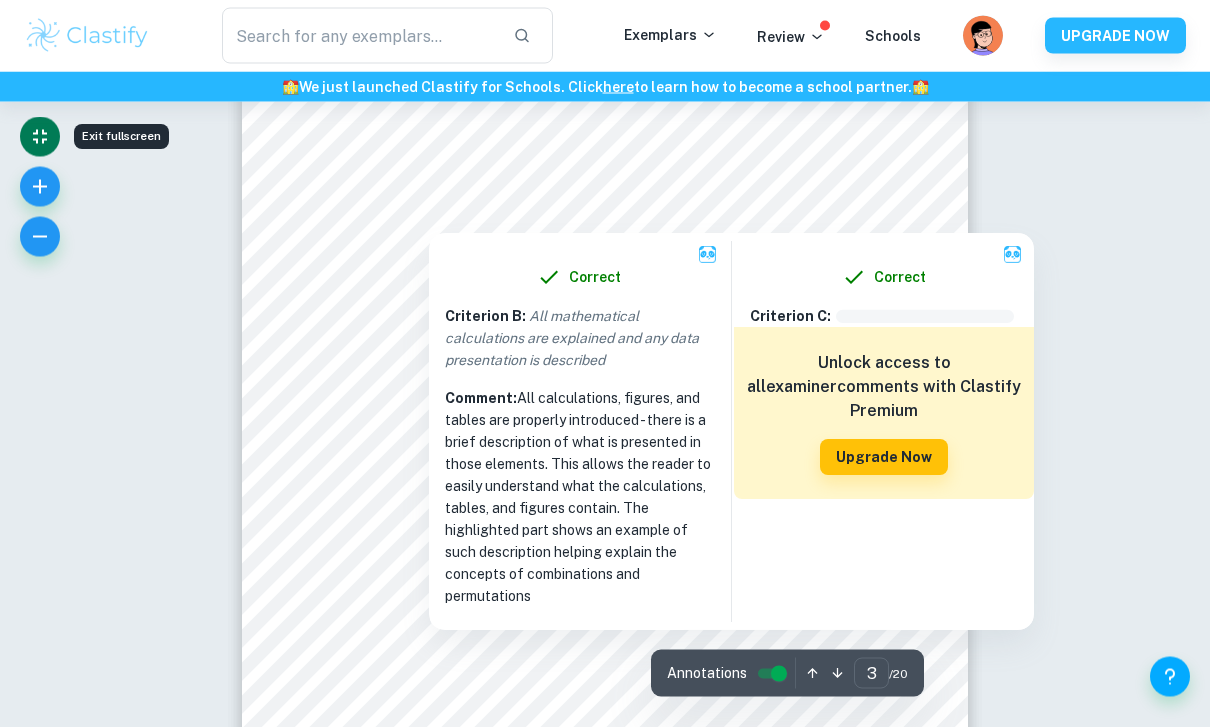 scroll, scrollTop: 2323, scrollLeft: 0, axis: vertical 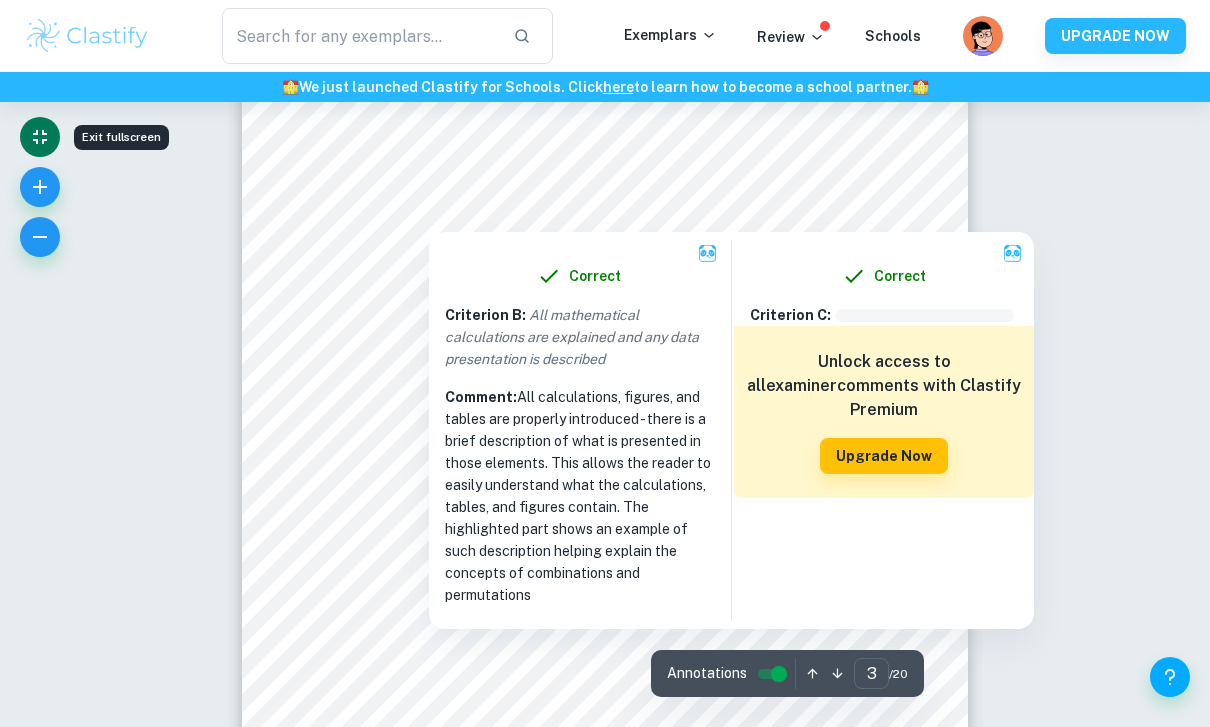 click on "Correct Criterion A :   The topic of the Internal assessment is stated clearly and explained in the introduction Comment:  The student clearly states the topic of their work - "Using Combinatorics to Investigate Mathematics of Room Allocation at a Boarding School". The title describes the topic which is then explained further in the introduction and summarized by the research question allowing the reader to easily understand what the work explores Correct Criterion C :   Comment: Unlock access to all  examiner  comments with Clastify Premium Upgrade Now   Correct Criterion A :   The topic of the Internal assessment is stated clearly and explained in the introduction Comment:  The student clearly states the topic of their work - "Using Combinatorics to Investigate Mathematics of Room Allocation at a Boarding School". The title describes the topic which is then explained further in the introduction and summarized by the research question allowing the reader to easily understand what the work explores Correct :" at bounding box center [605, 7403] 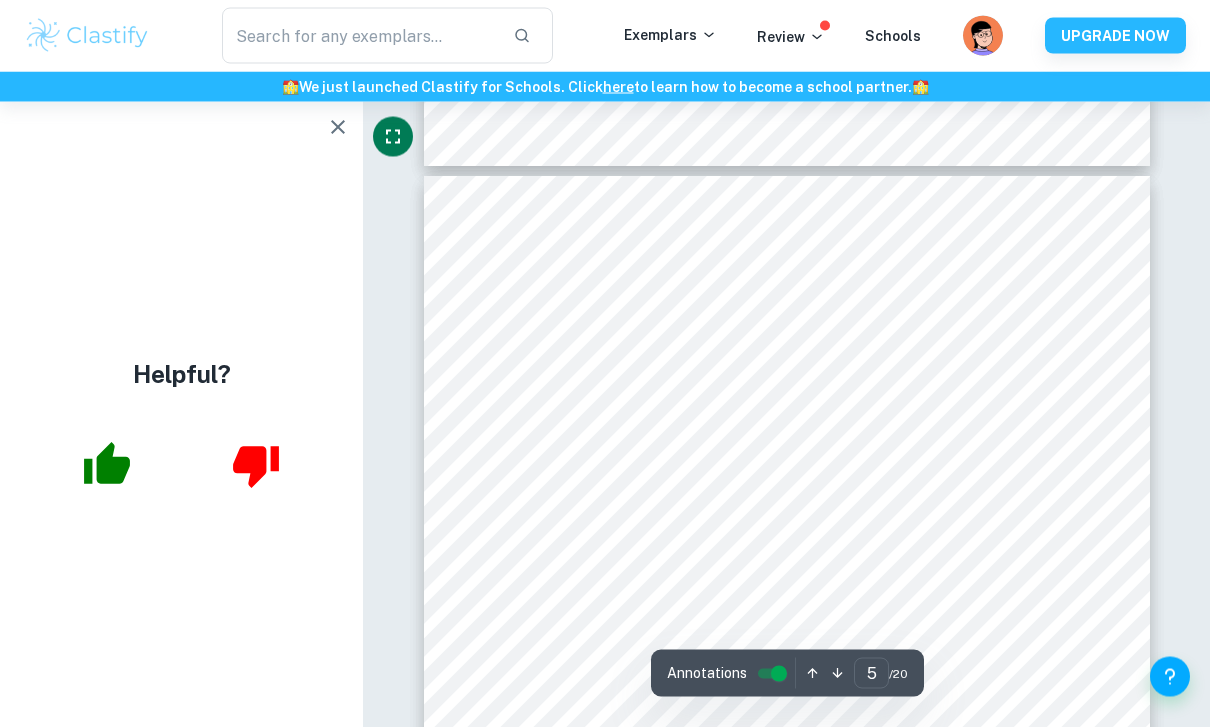 scroll, scrollTop: 3980, scrollLeft: 0, axis: vertical 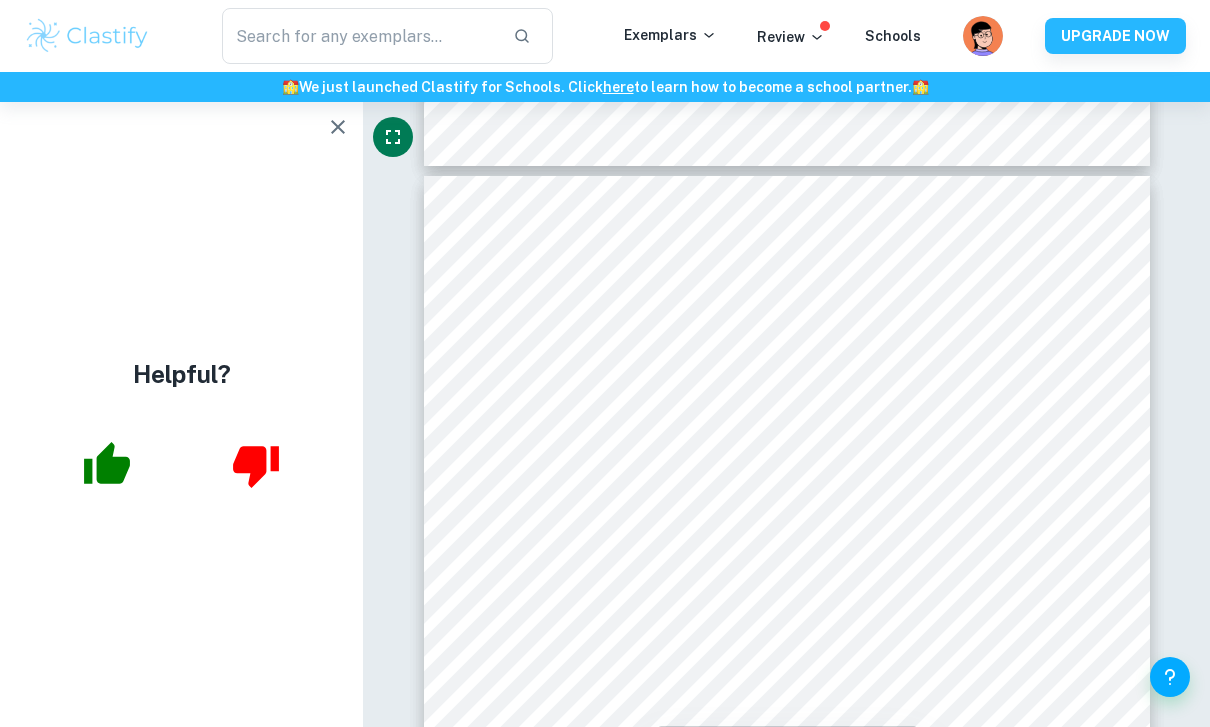 click 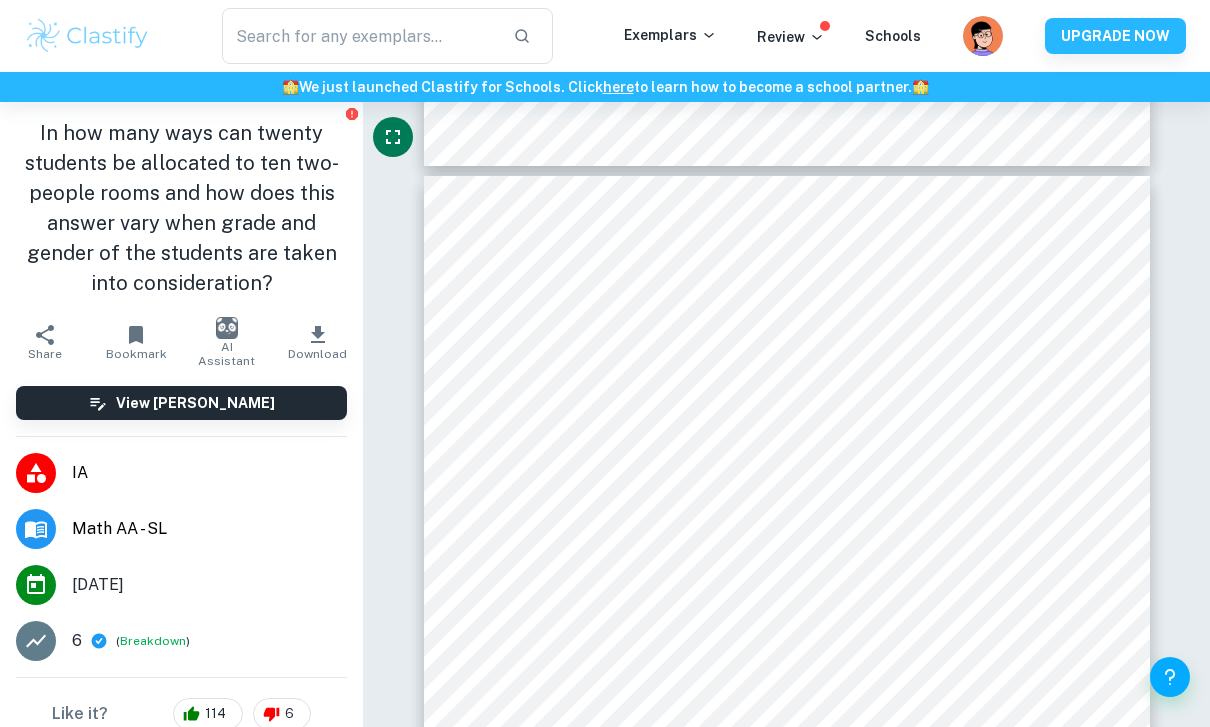 click on "In how many ways can twenty students be allocated to ten two-people rooms and how does this answer vary when grade and gender of the students are taken into consideration?" at bounding box center [181, 208] 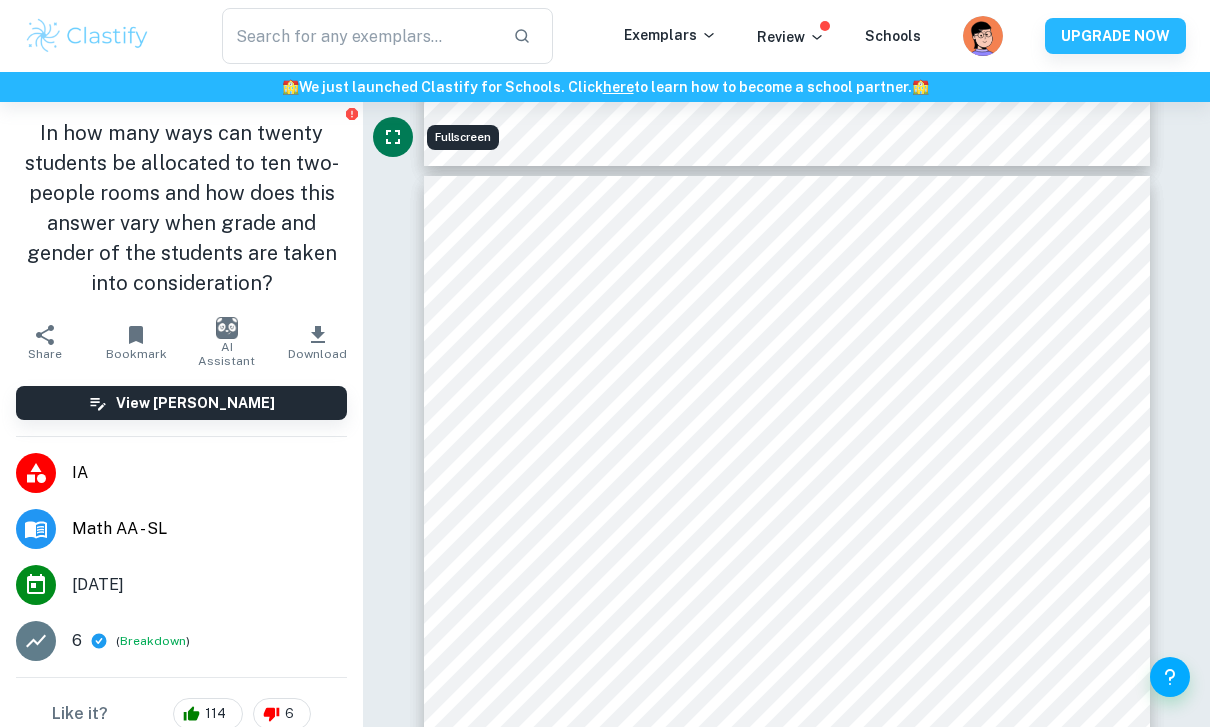 click 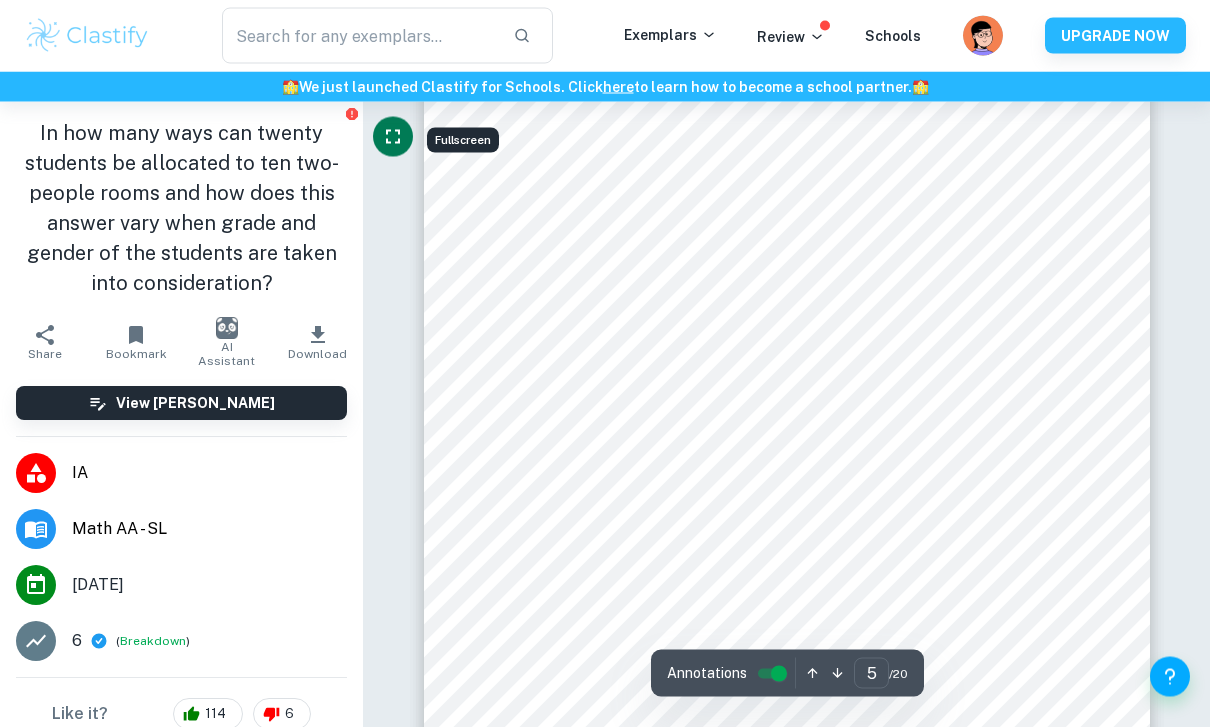 scroll, scrollTop: 4096, scrollLeft: 0, axis: vertical 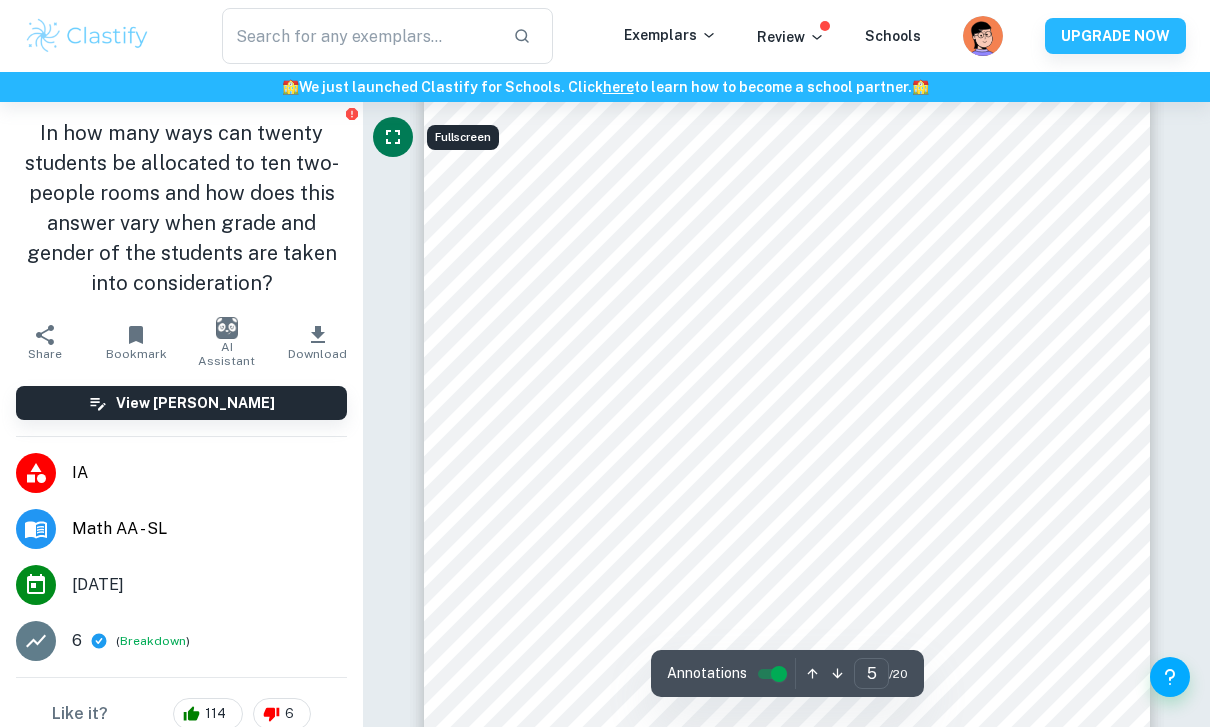click 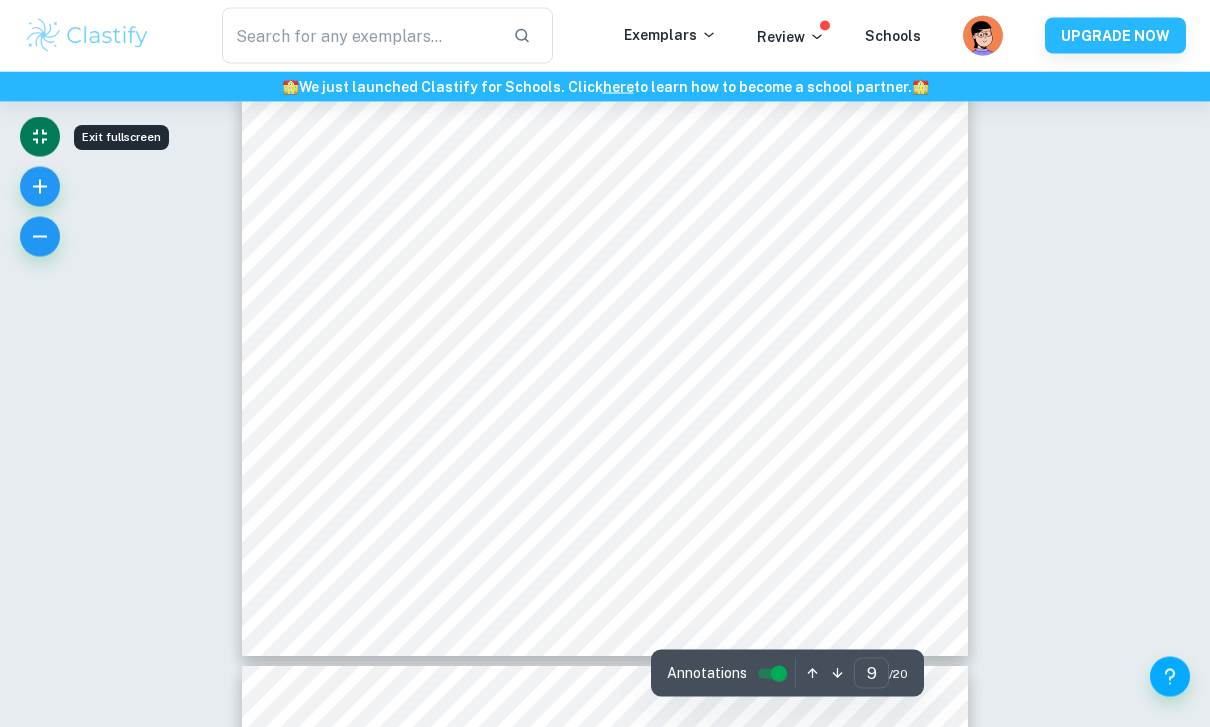 scroll, scrollTop: 8354, scrollLeft: 0, axis: vertical 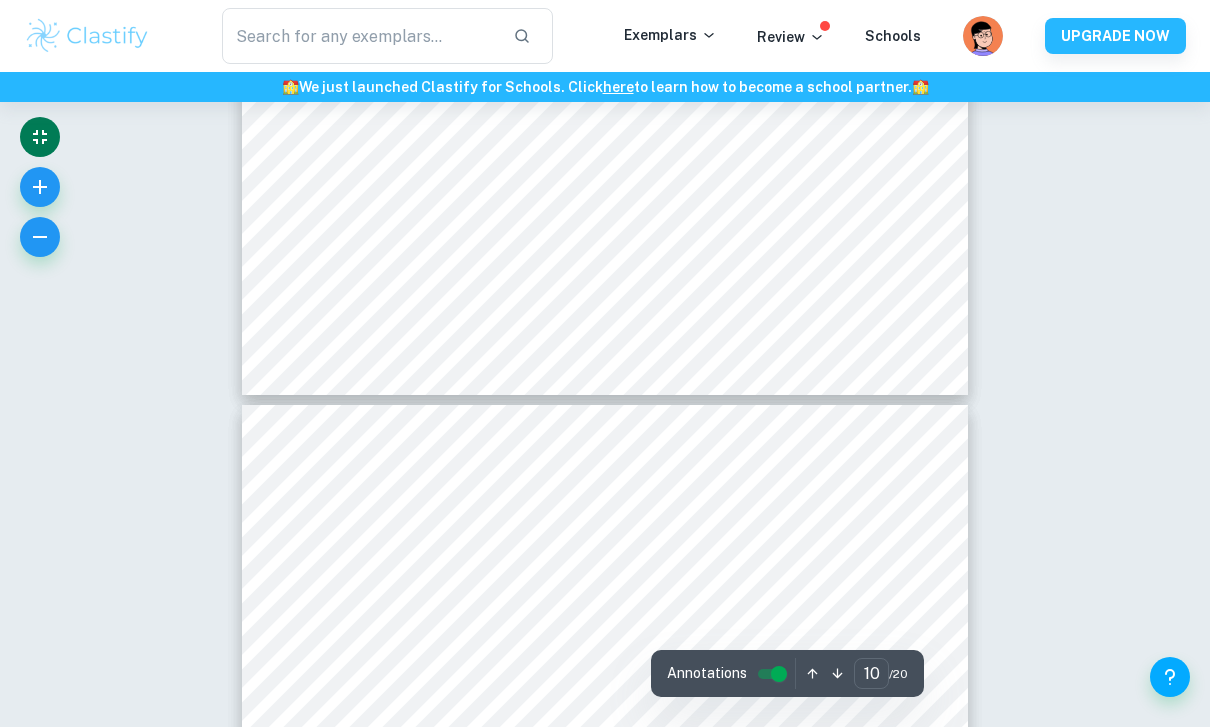 type on "11" 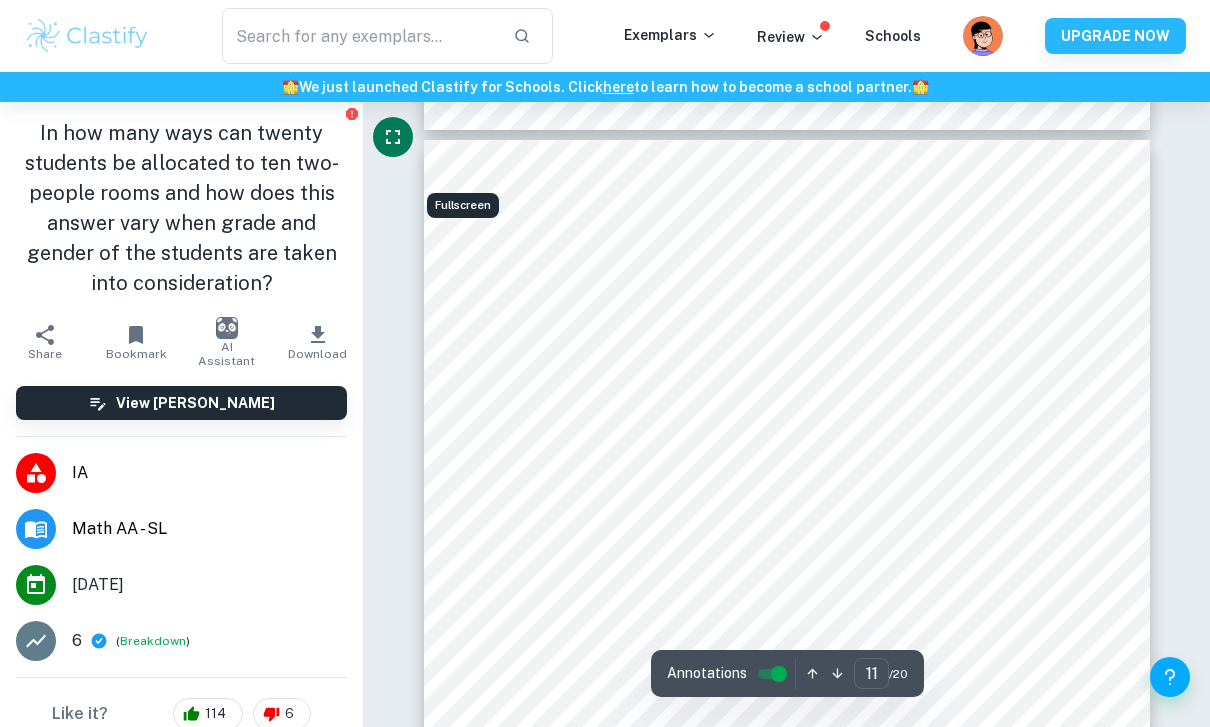 scroll, scrollTop: 9802, scrollLeft: 0, axis: vertical 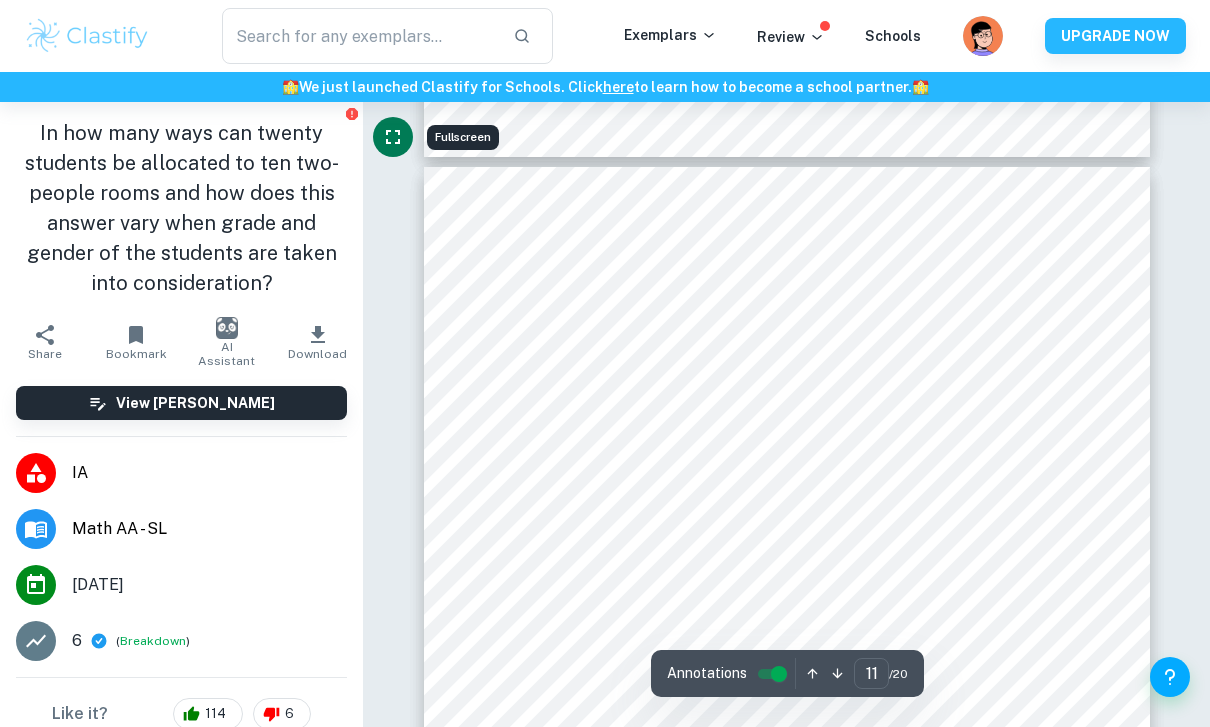 click 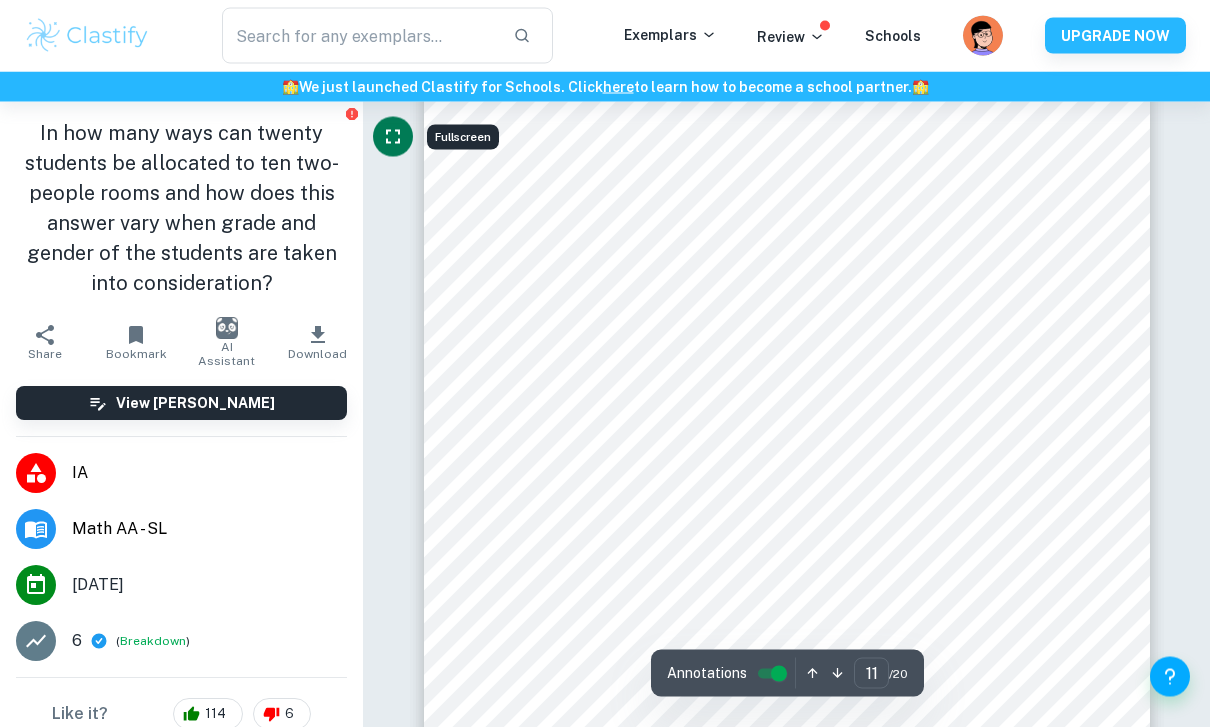 scroll, scrollTop: 9907, scrollLeft: 0, axis: vertical 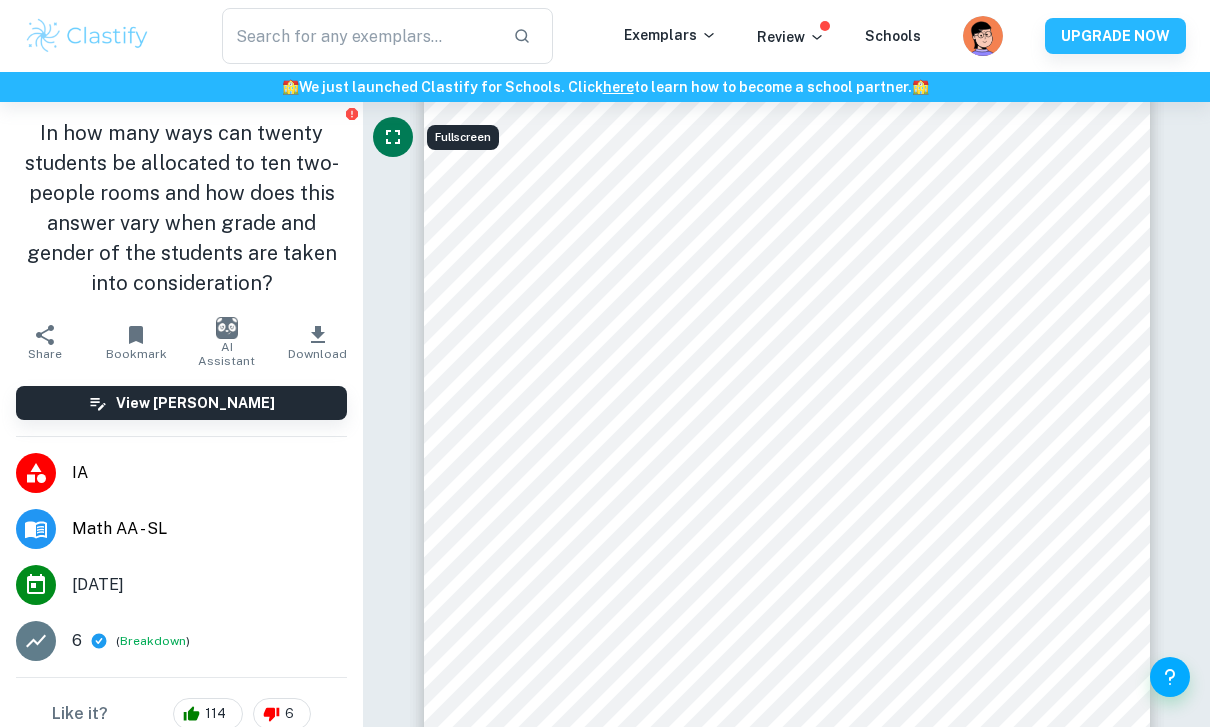 click 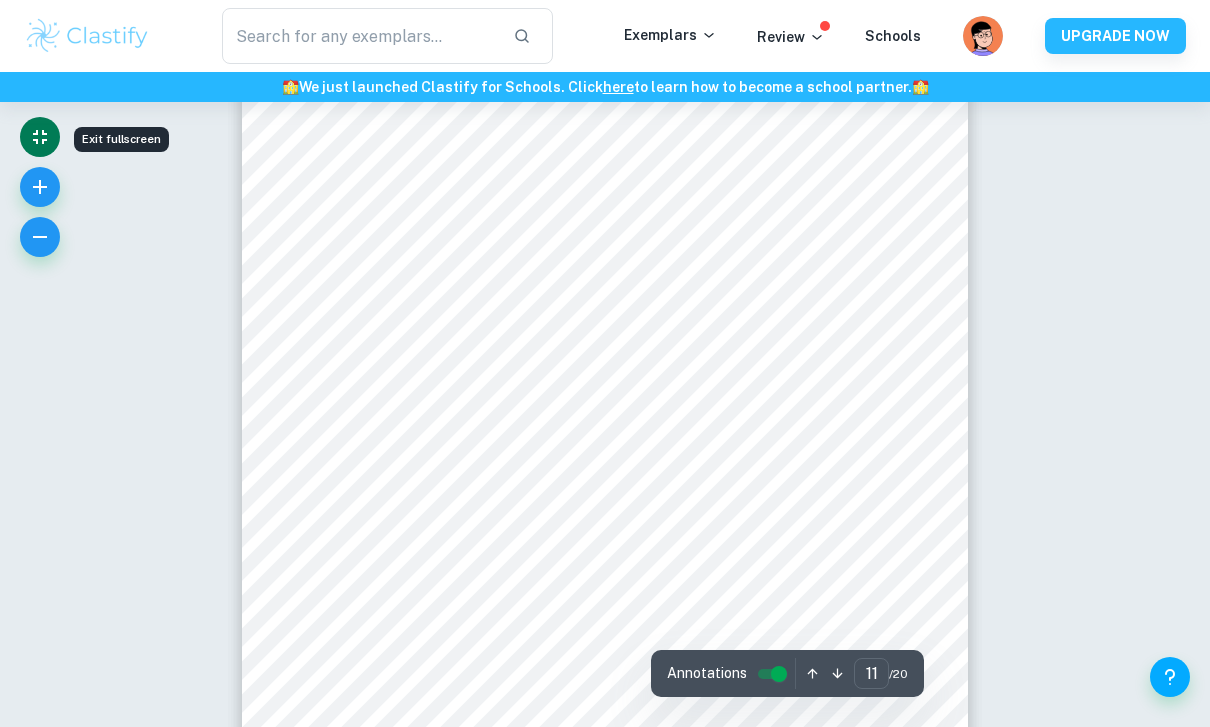 scroll, scrollTop: 9971, scrollLeft: 0, axis: vertical 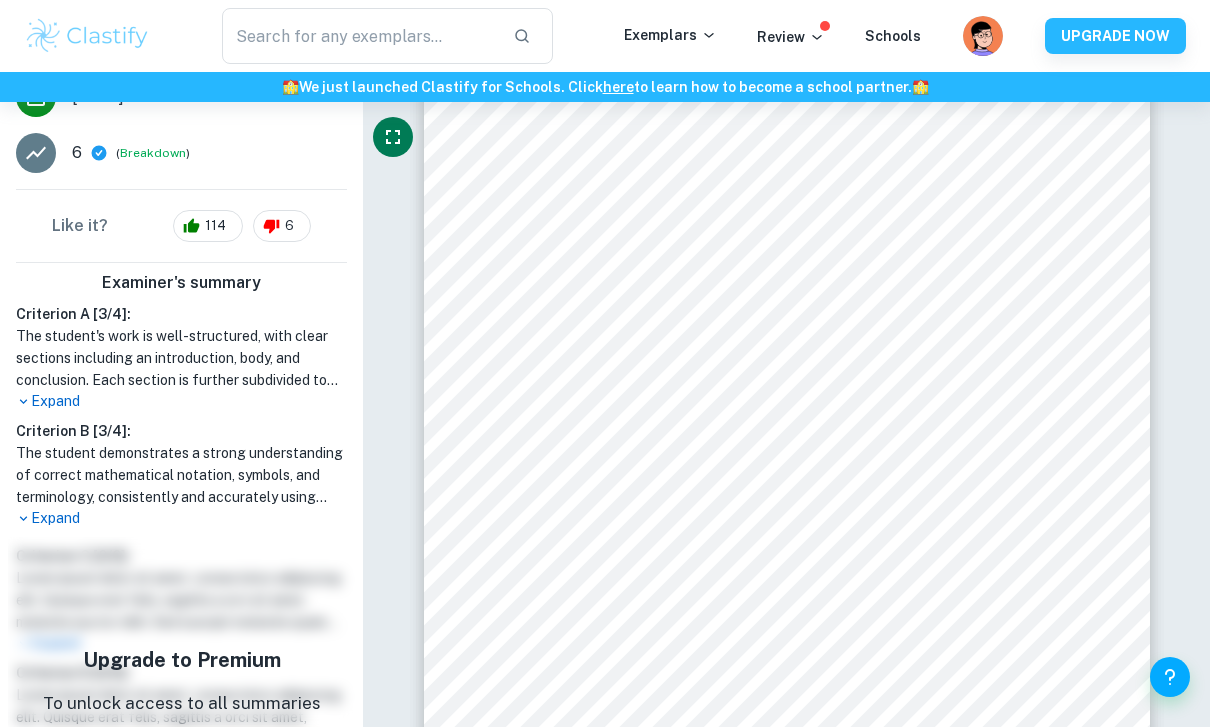 click on "6 ( Breakdown )" at bounding box center (181, 153) 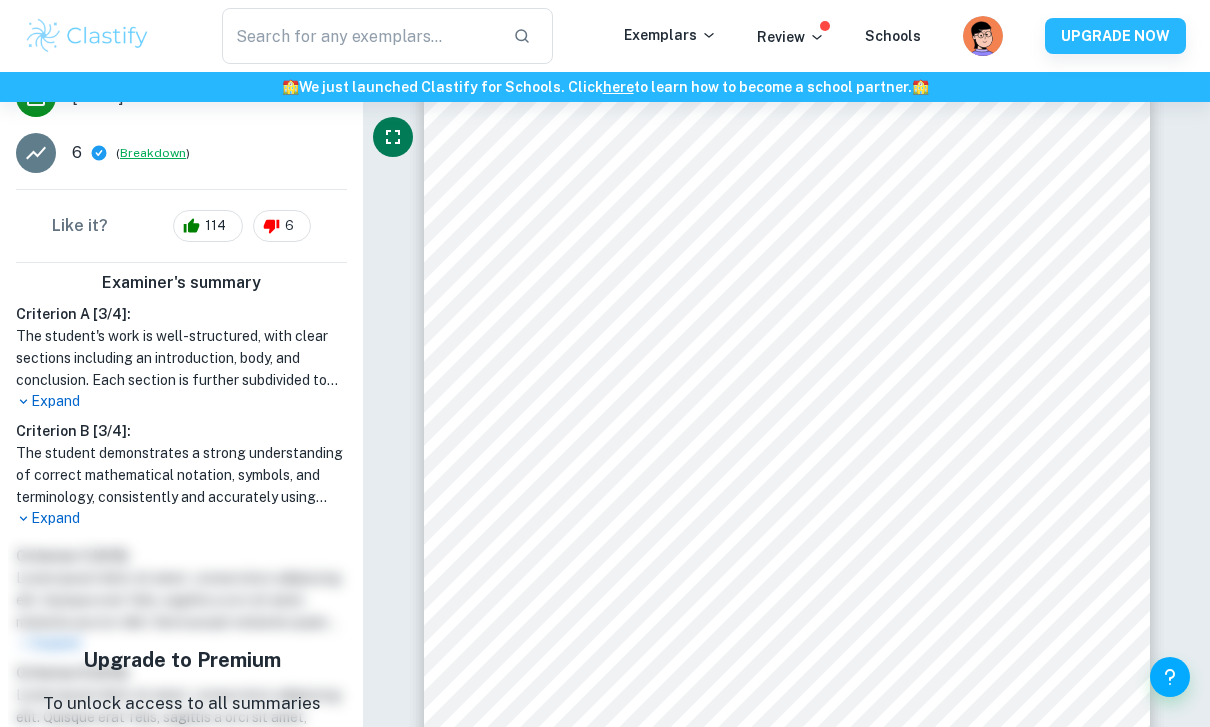 click on "Breakdown" at bounding box center [153, 153] 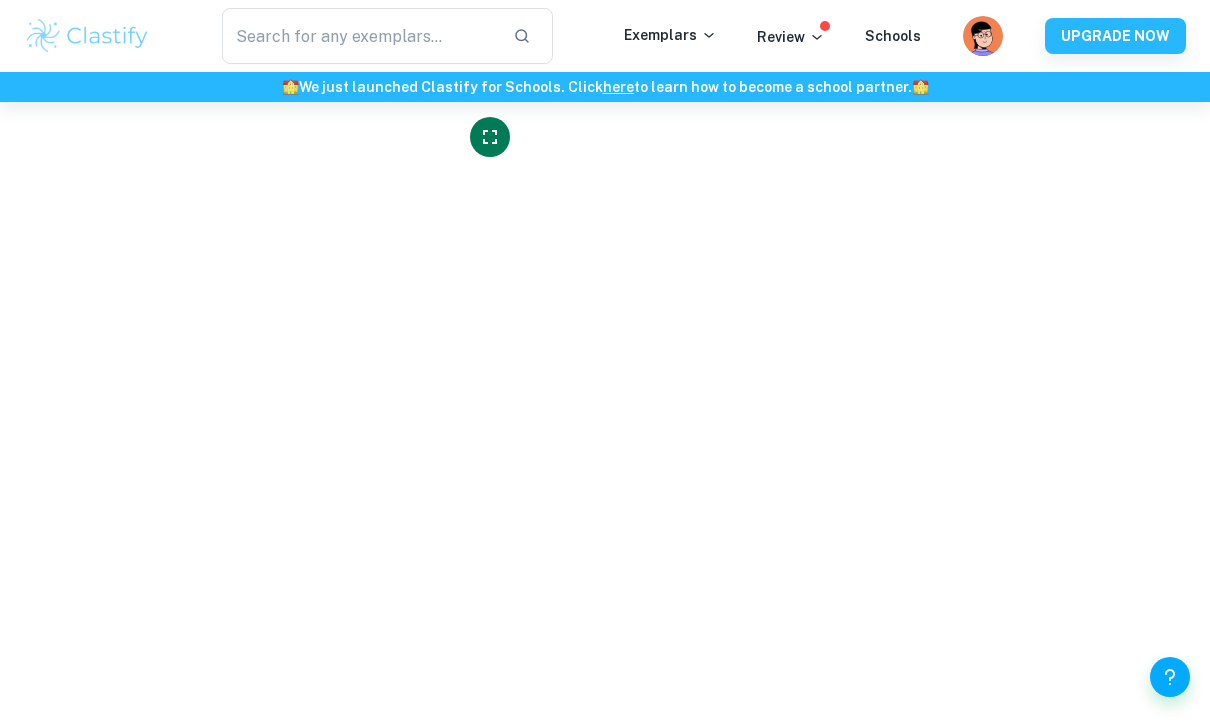 scroll, scrollTop: 9635, scrollLeft: 0, axis: vertical 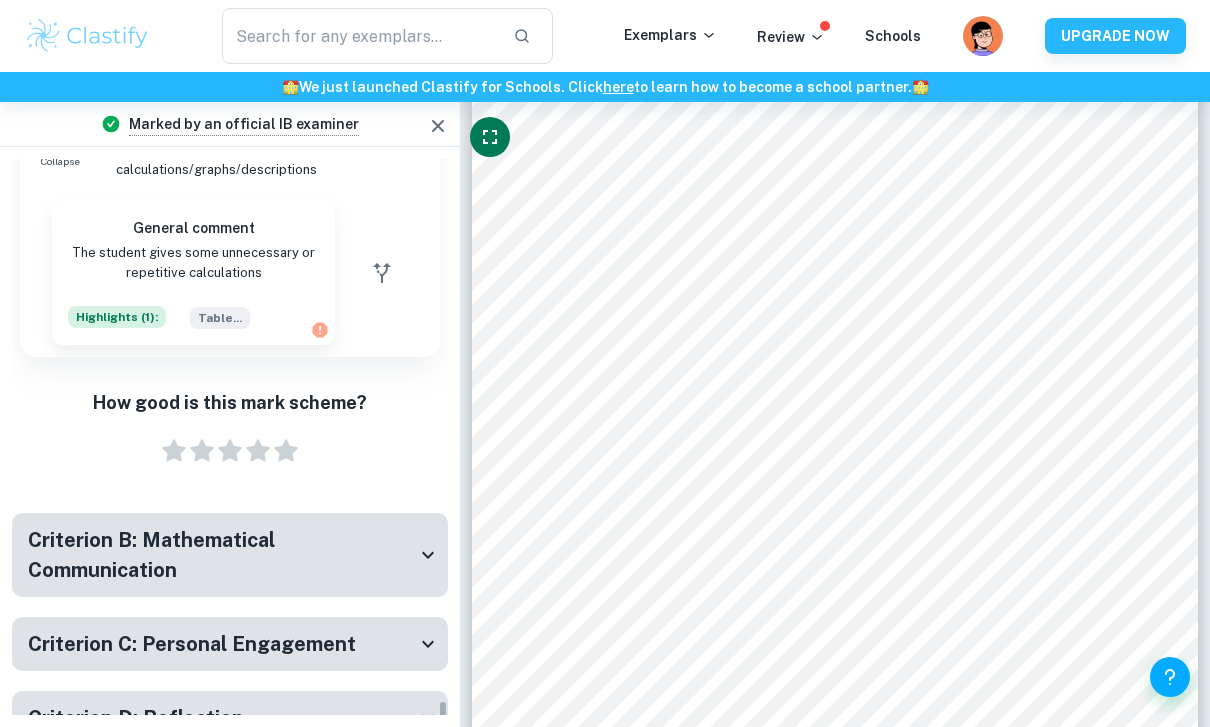 click on "Criterion B: Mathematical Communication" at bounding box center [222, 555] 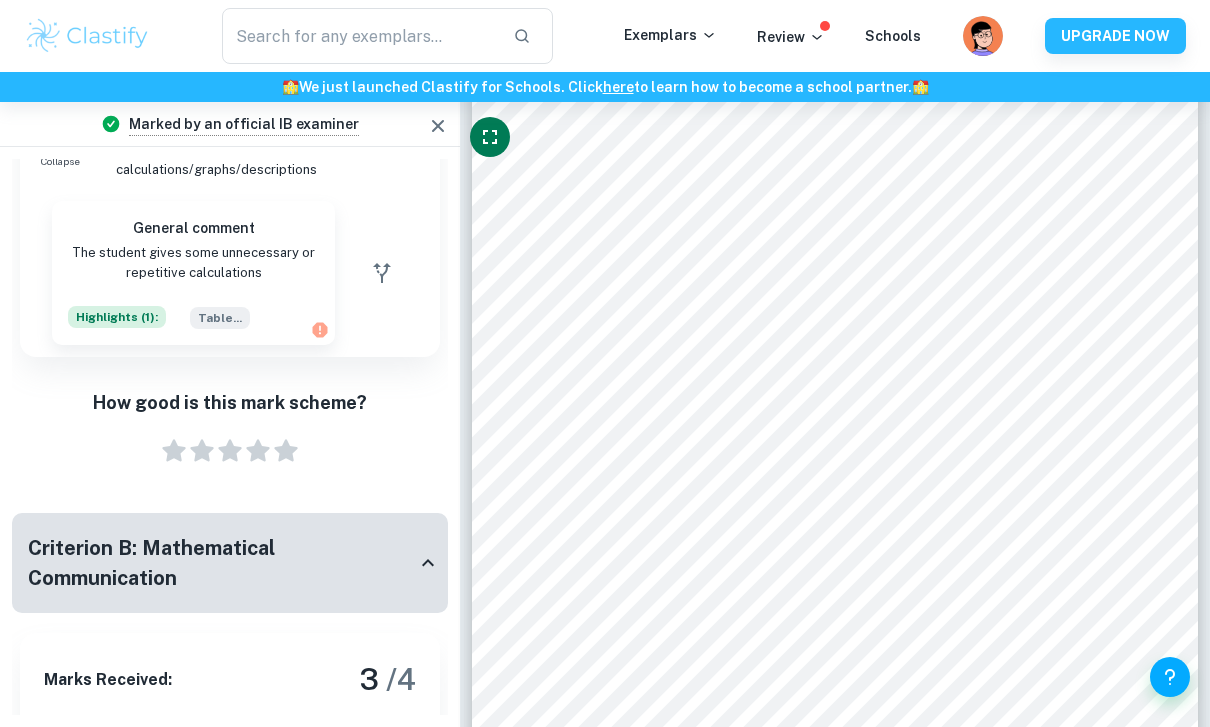 click on "Criterion B: Mathematical Communication" at bounding box center (222, 563) 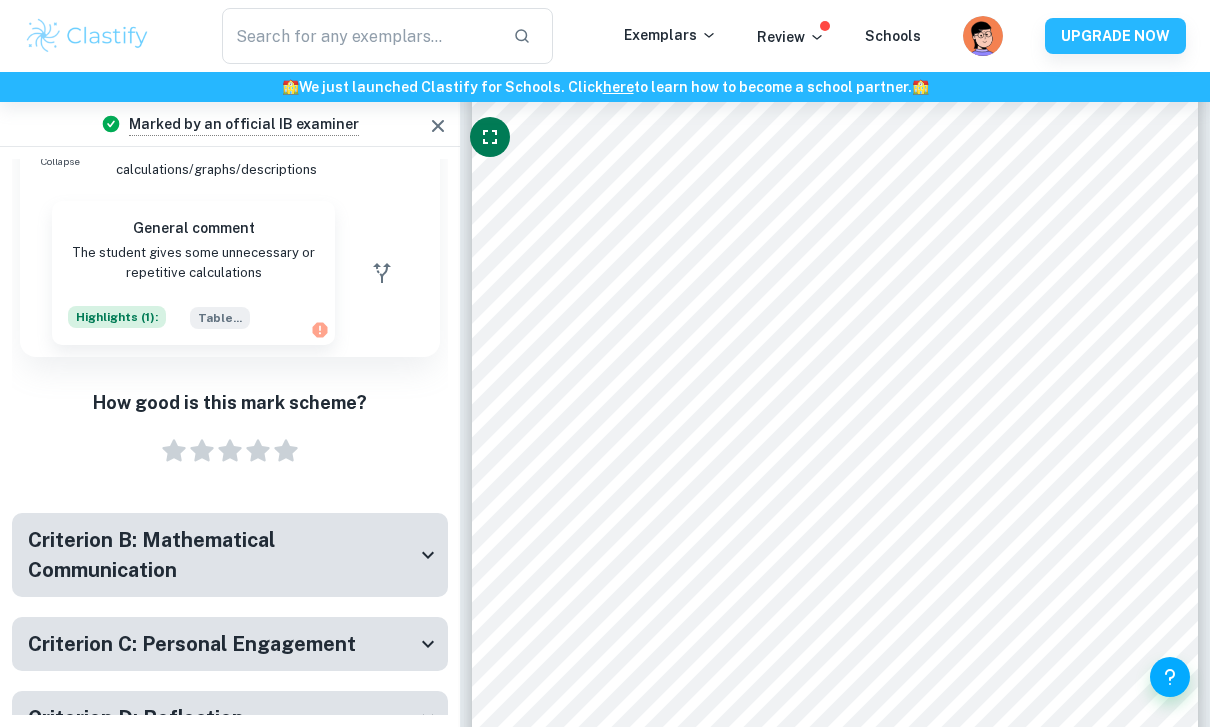 click on "Criterion C: Personal Engagement Marks Received:  Criteria Correct Expand   Expand   Expand   Expand   Expand" at bounding box center [230, 654] 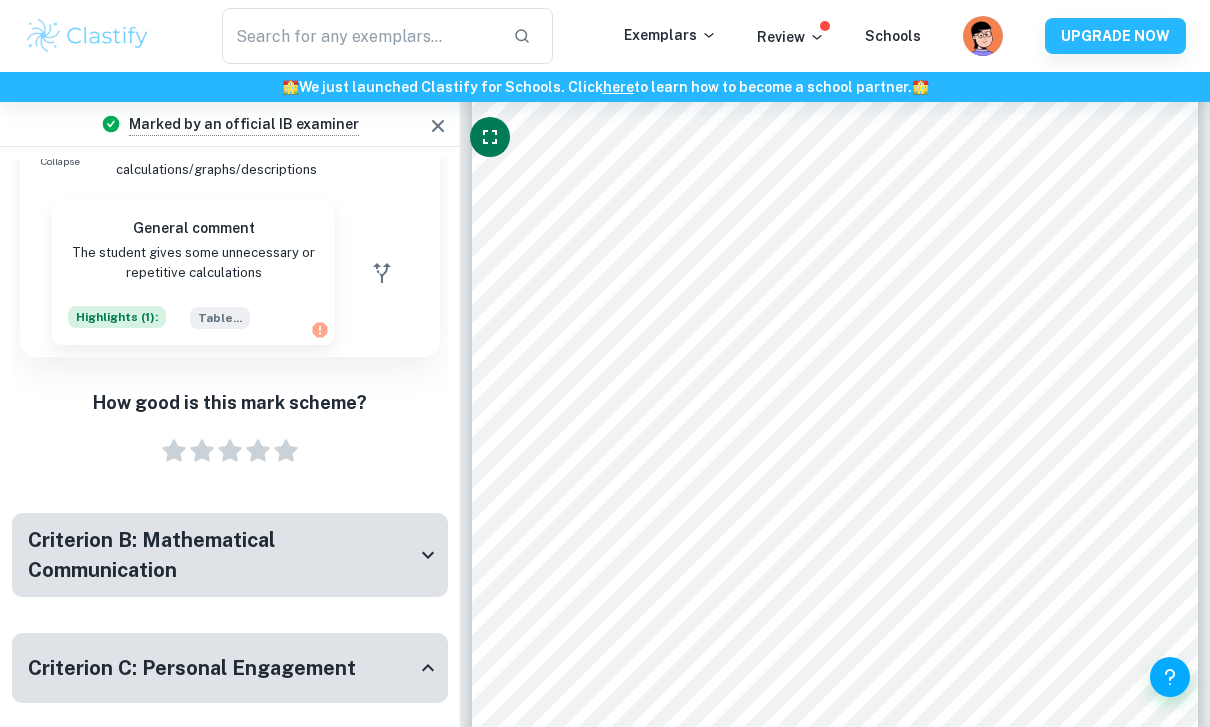 click on "Criterion C: Personal Engagement" at bounding box center (192, 668) 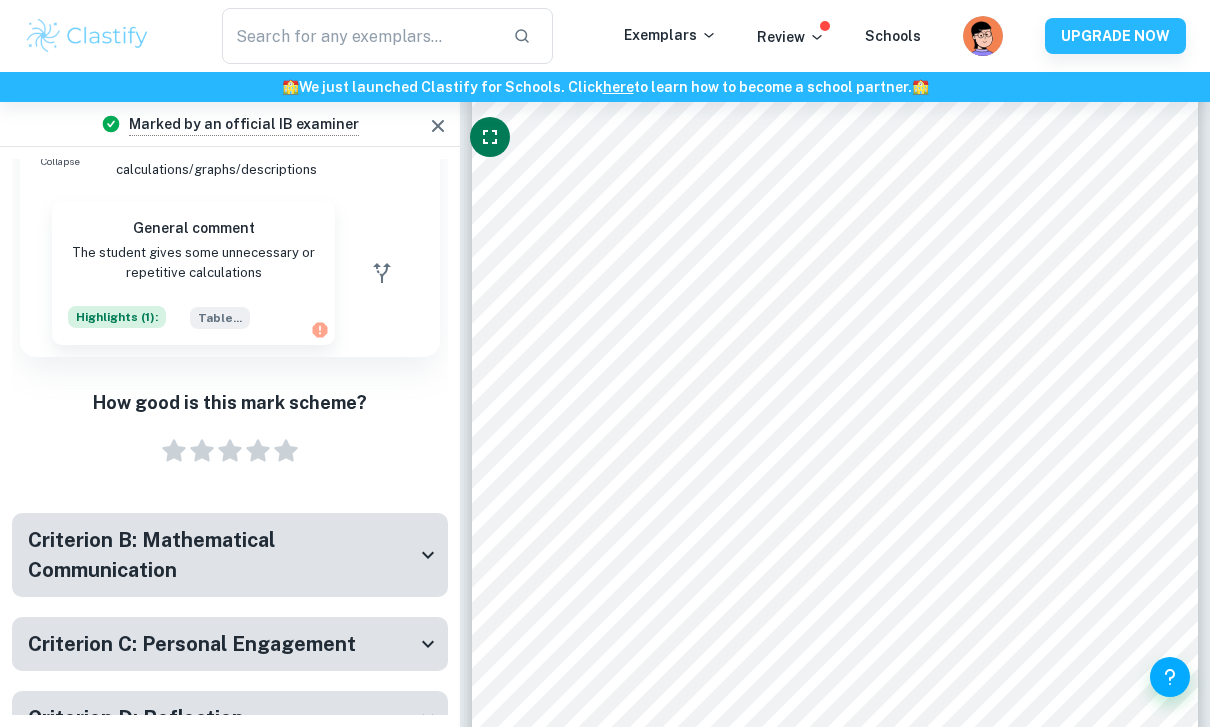click on "Criterion B: Mathematical Communication" at bounding box center [230, 555] 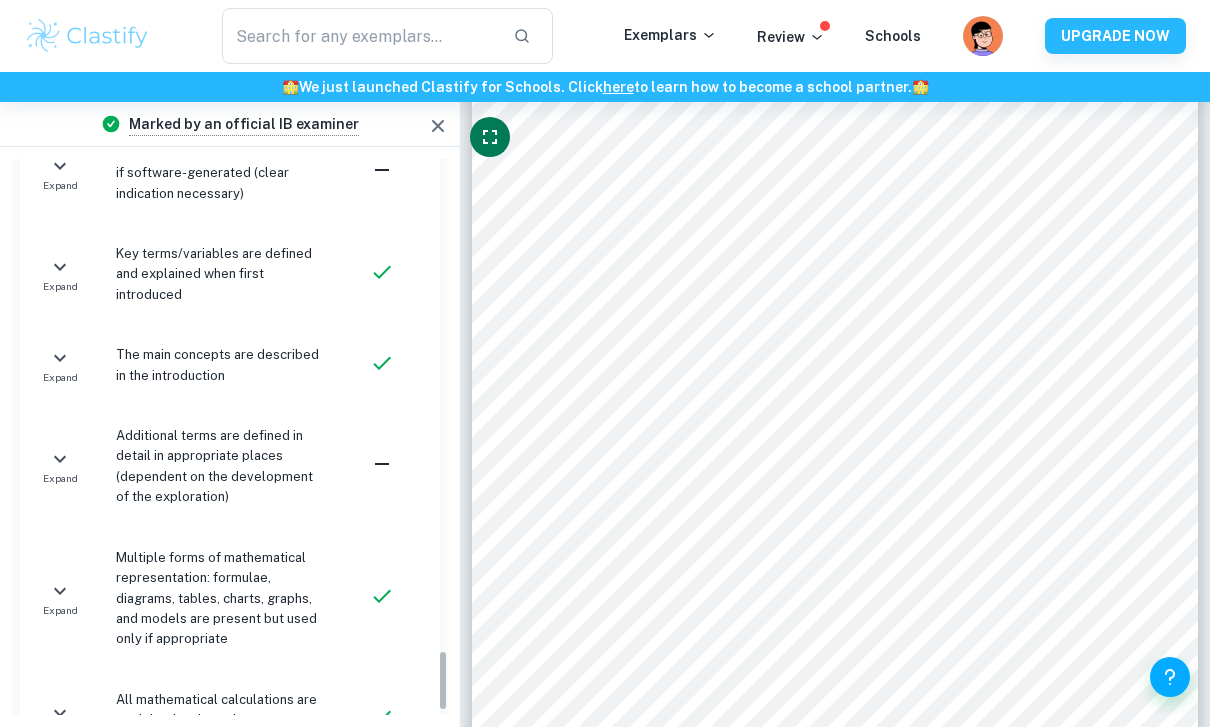 scroll, scrollTop: 4964, scrollLeft: 0, axis: vertical 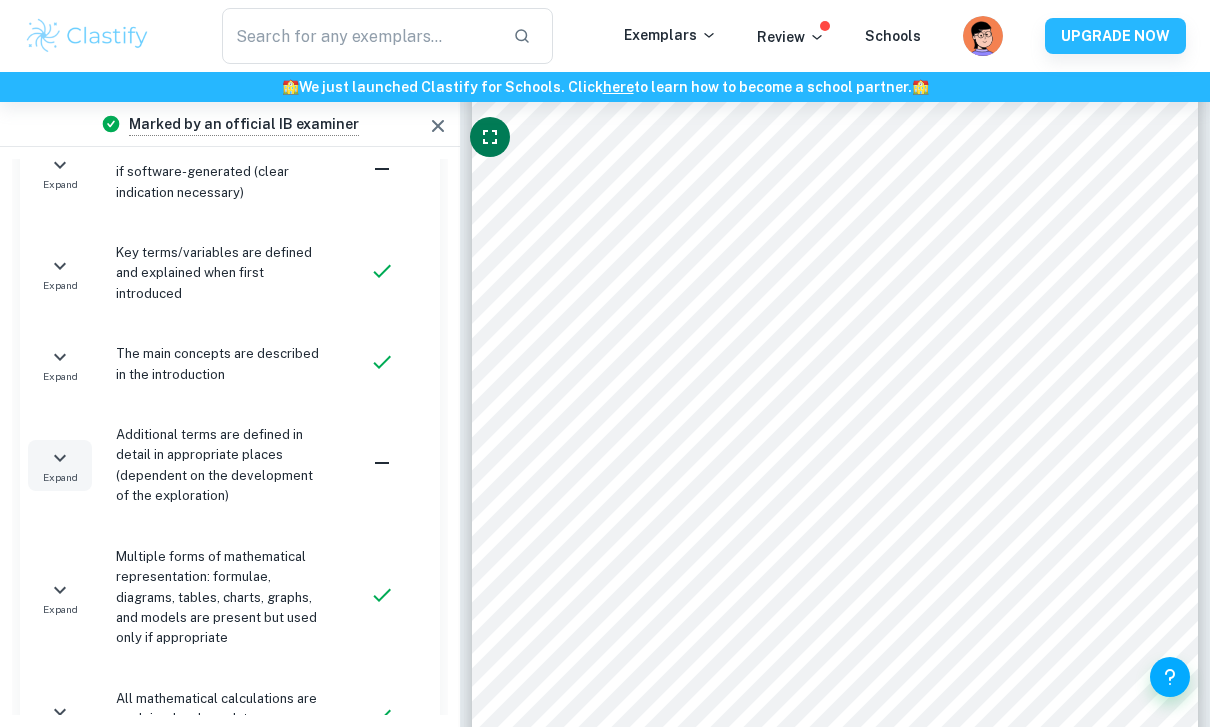 click 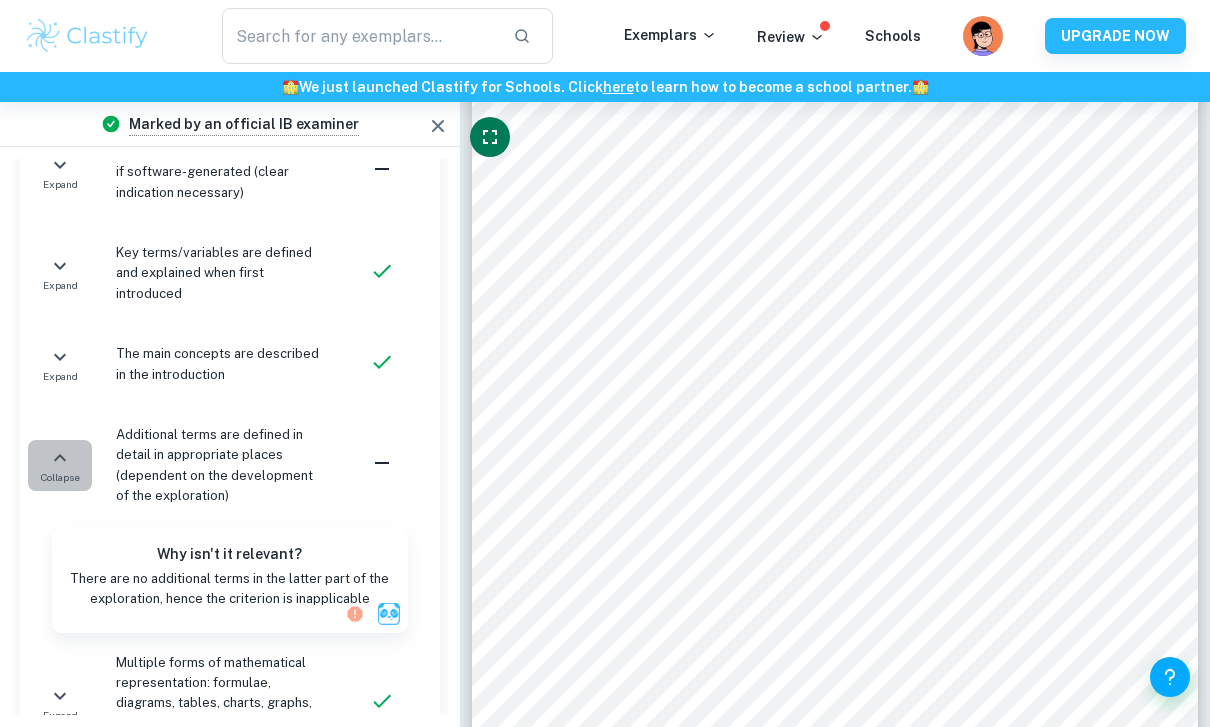 click 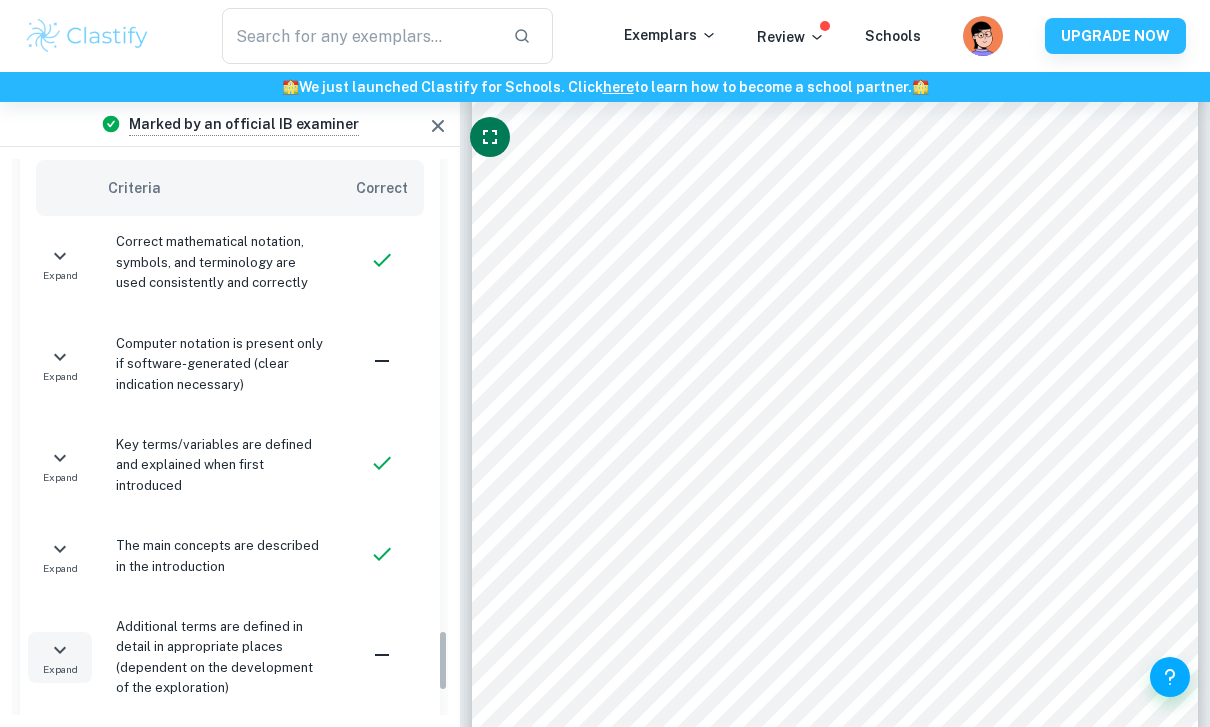 scroll, scrollTop: 4748, scrollLeft: 0, axis: vertical 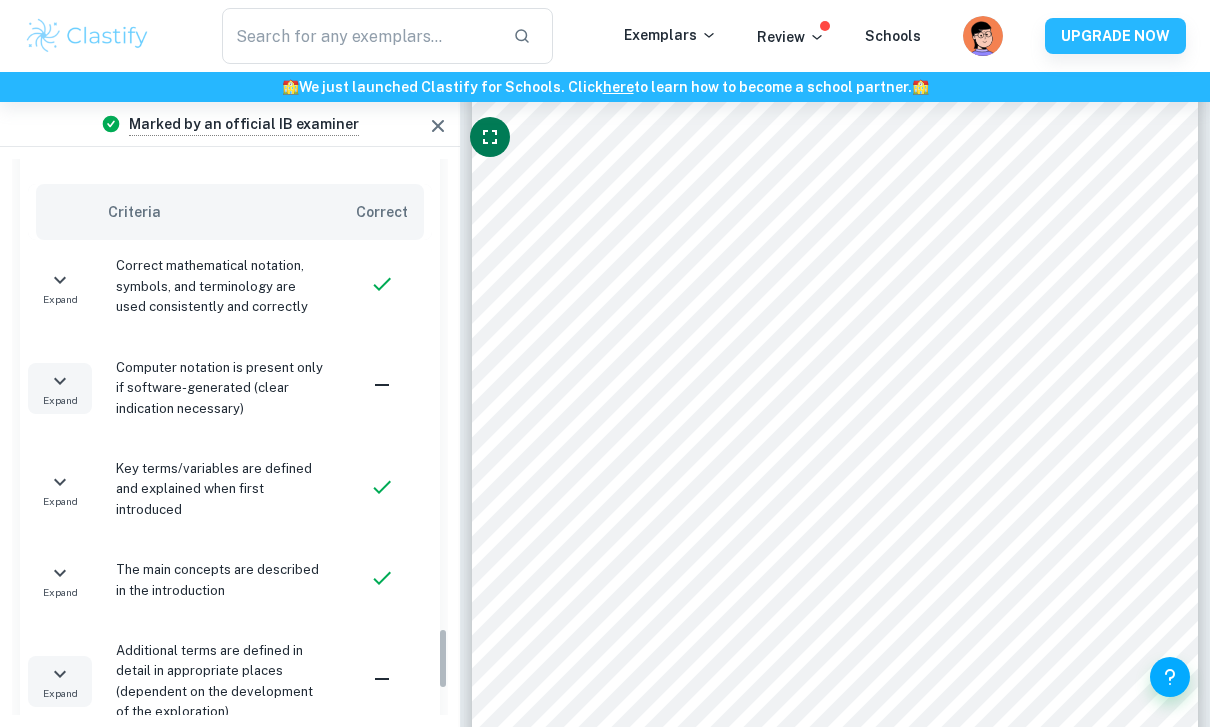 click 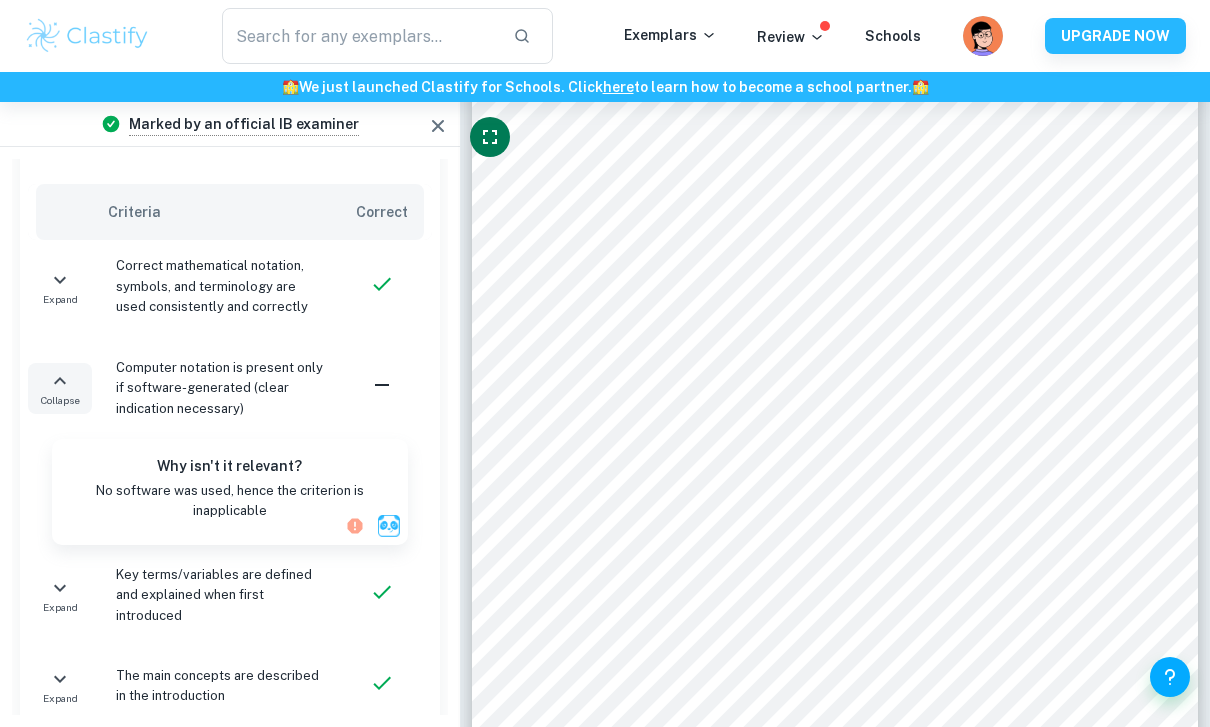 click on "Collapse" at bounding box center [60, 400] 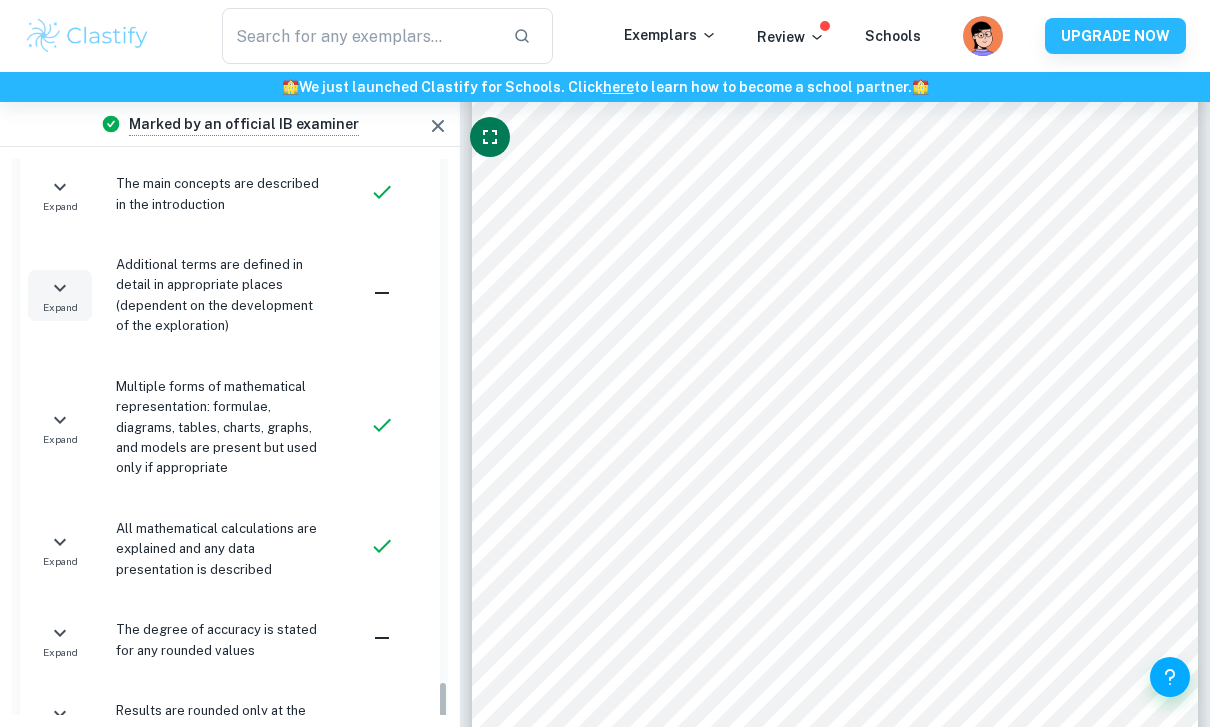 scroll, scrollTop: 5360, scrollLeft: 0, axis: vertical 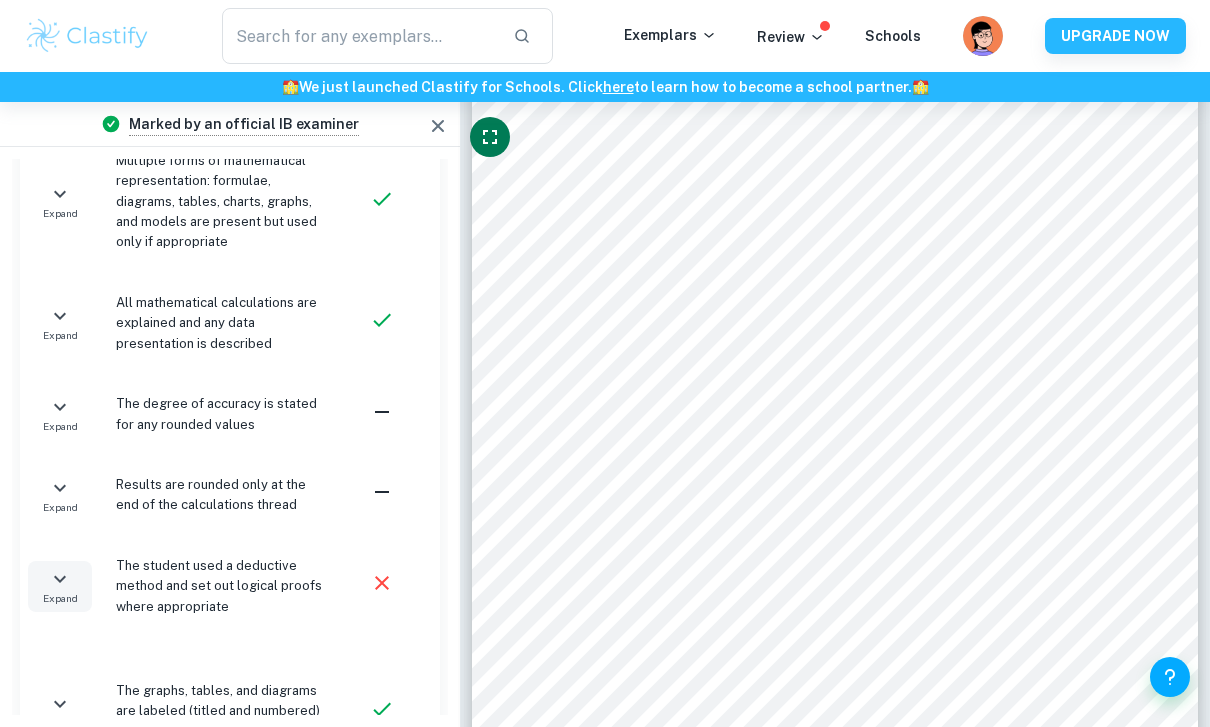 click on "Expand" at bounding box center [60, 586] 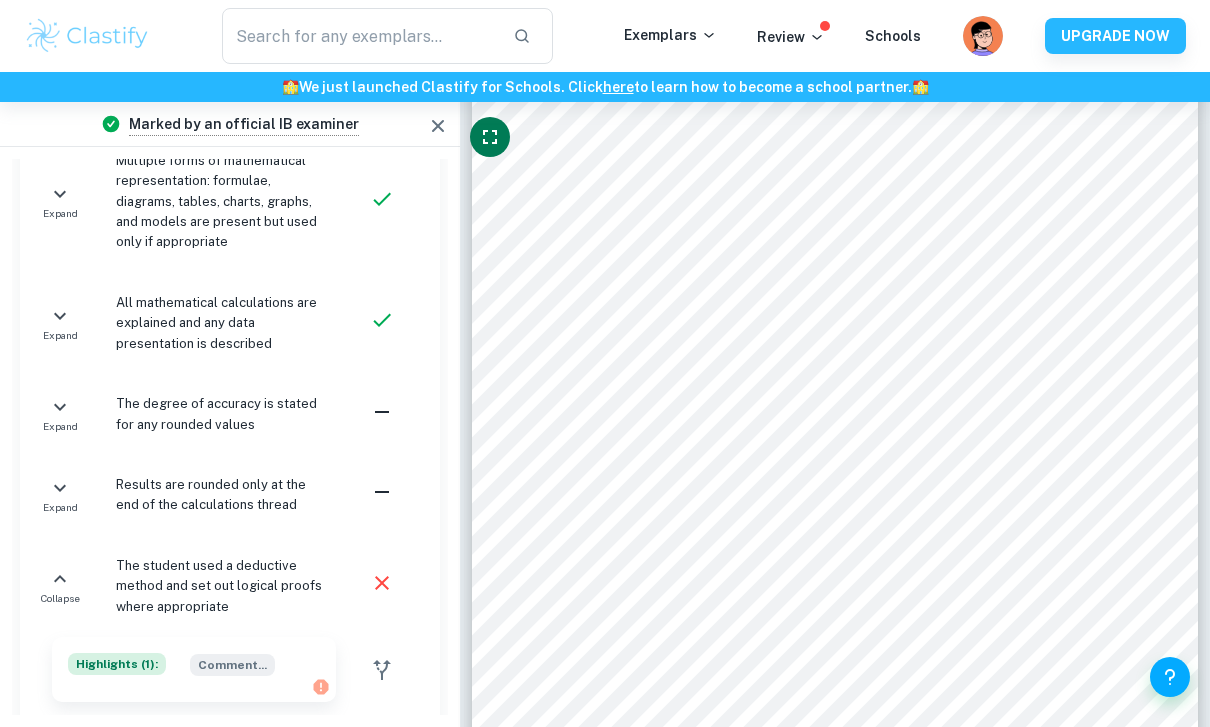 click on "Highlights ( 1 ):" at bounding box center [117, 664] 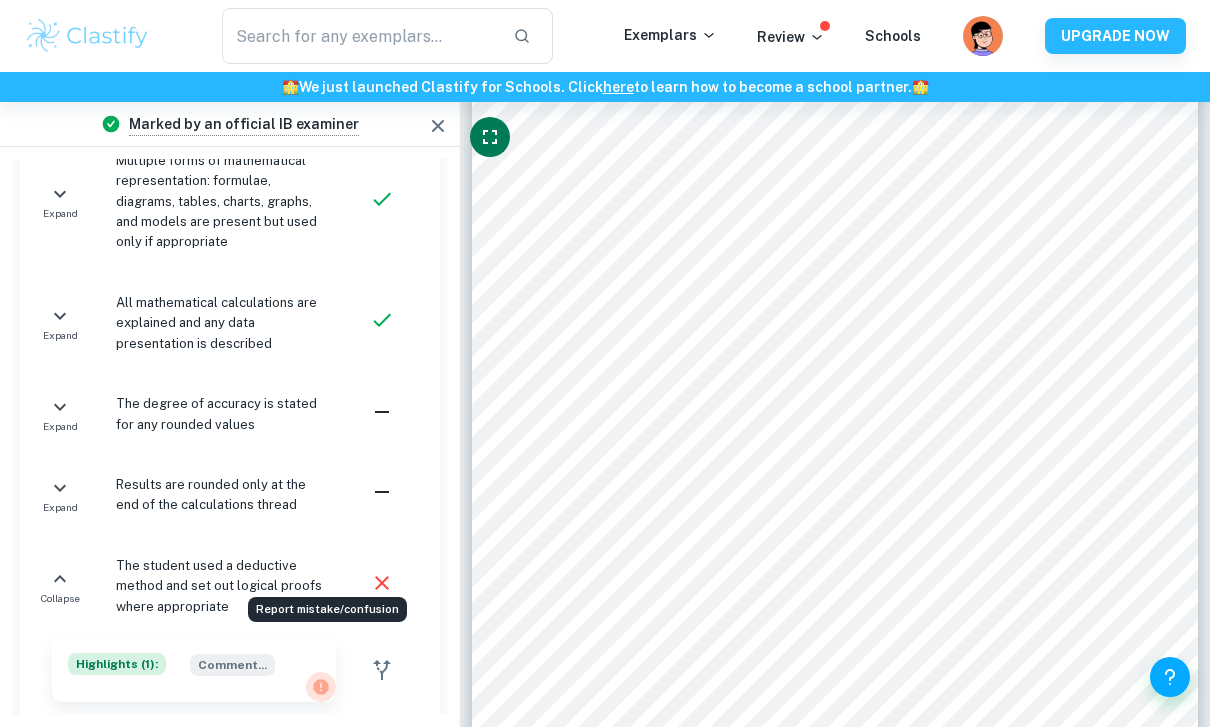 click 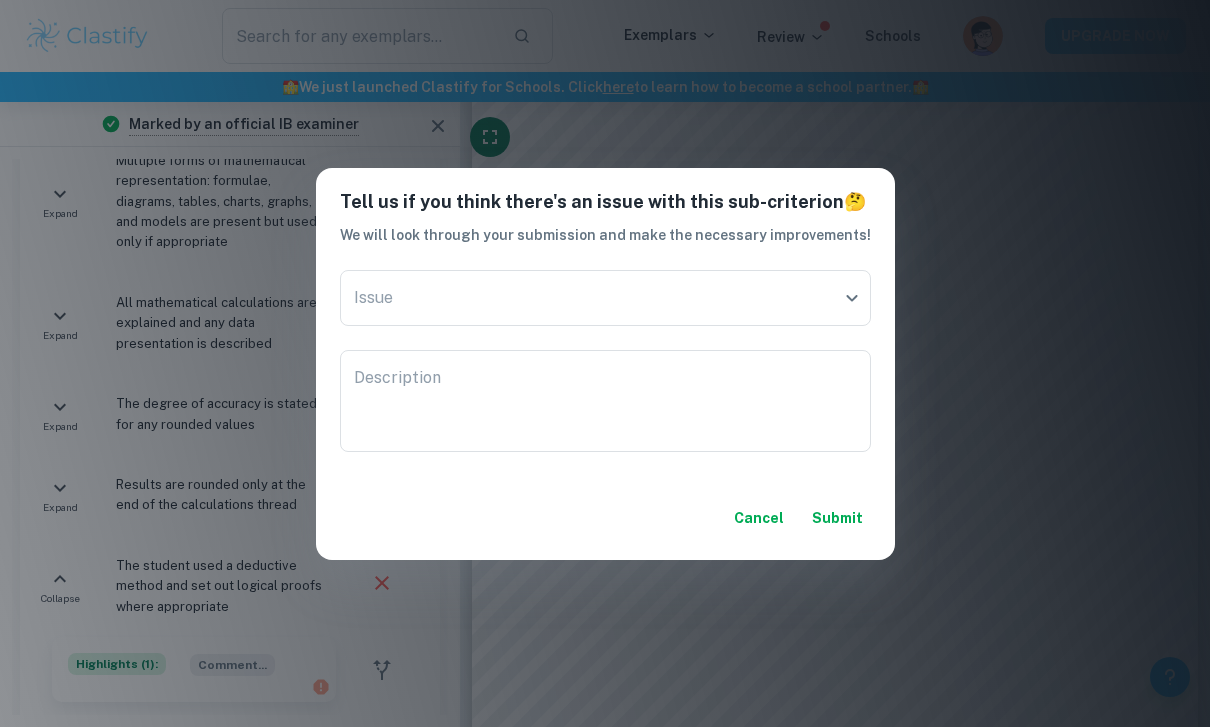 click on "Tell us if you think there's an issue with this sub-criterion  🤔 We will look through your submission and make the necessary improvements! Issue ​ Issue Description x Description Cancel Submit" at bounding box center [605, 363] 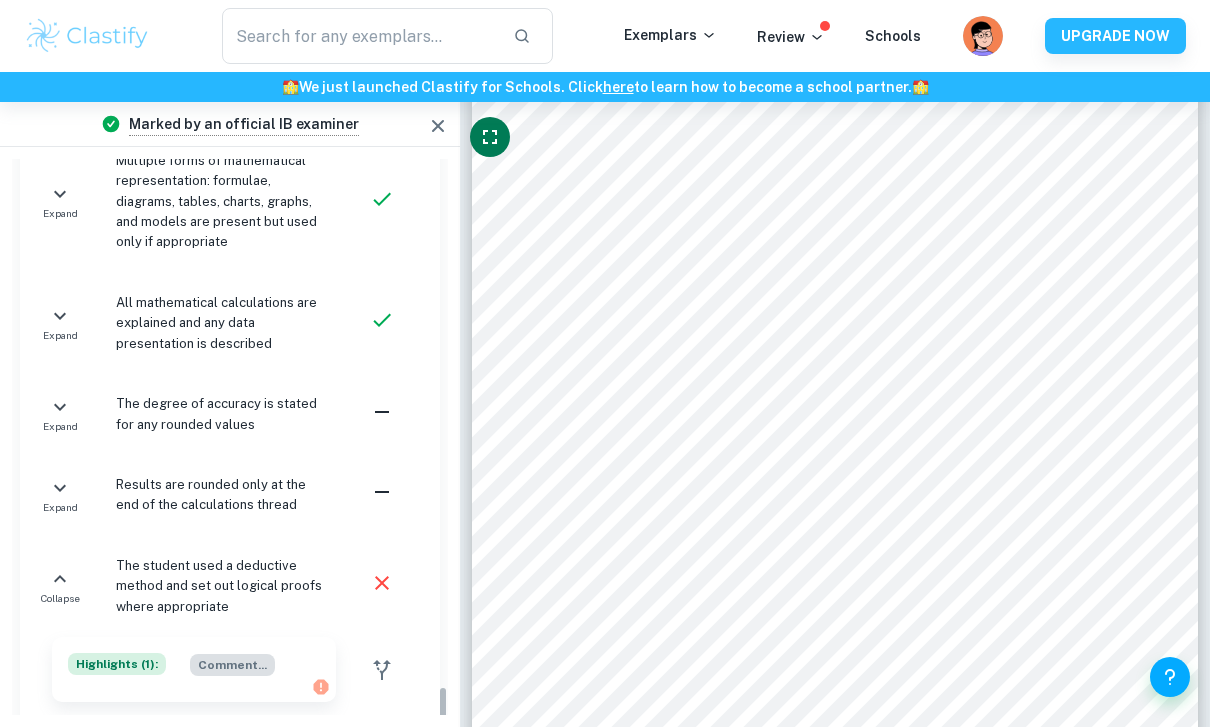 click on "Comment ..." at bounding box center (232, 665) 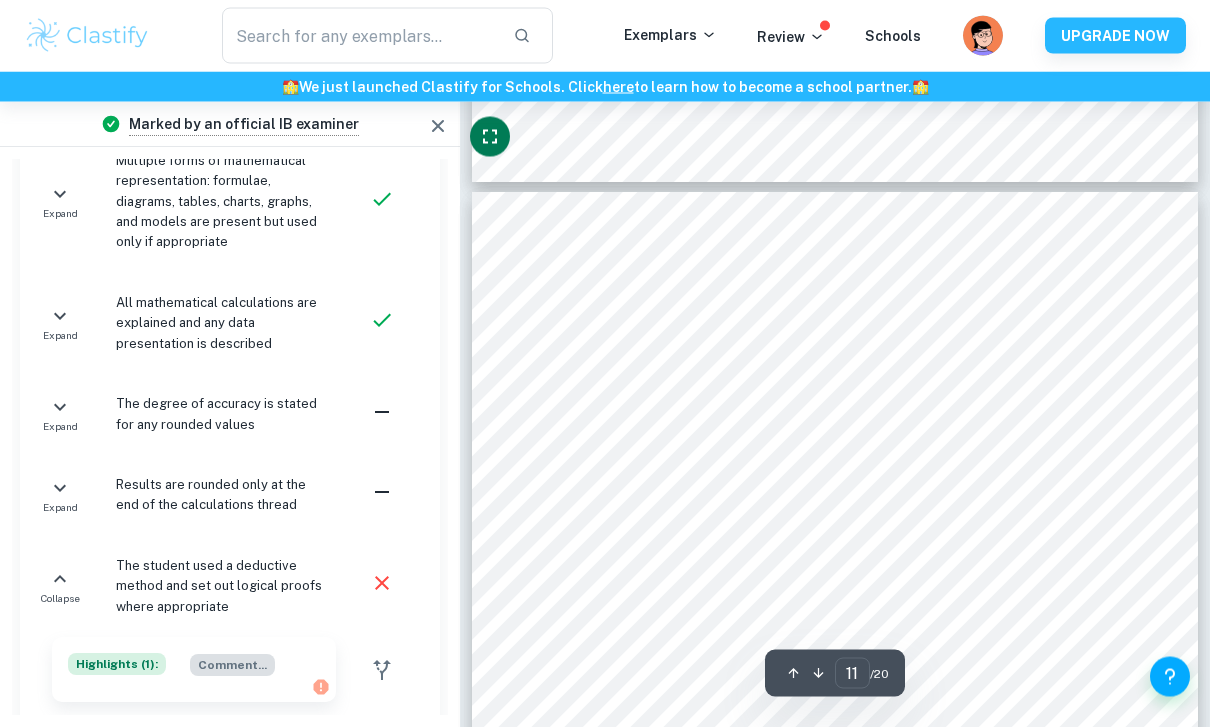 scroll, scrollTop: 9307, scrollLeft: 0, axis: vertical 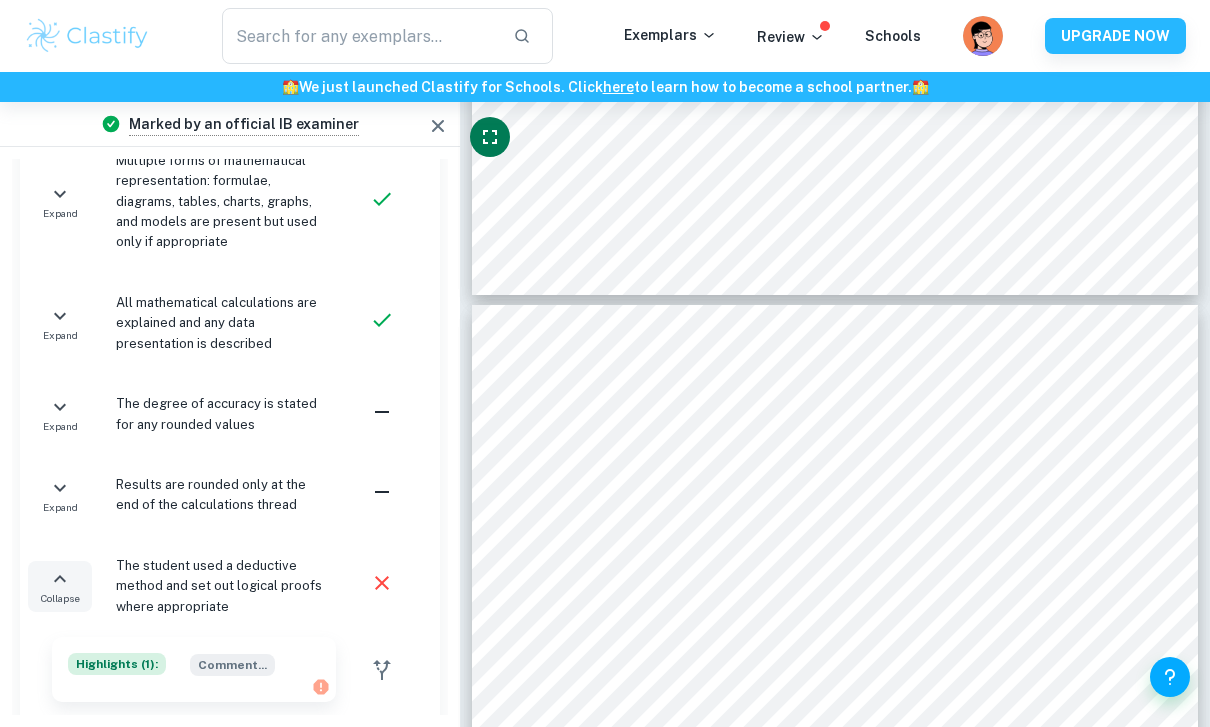 click 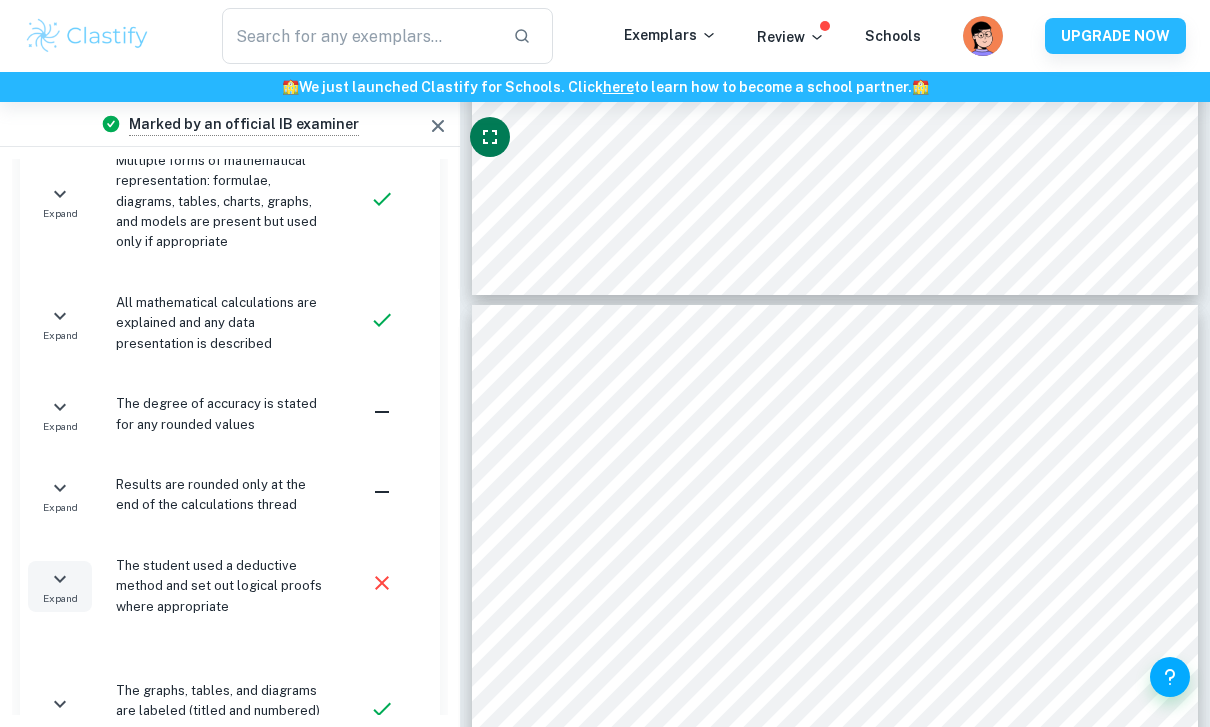 click on "Criterion C: Personal Engagement" at bounding box center [192, 833] 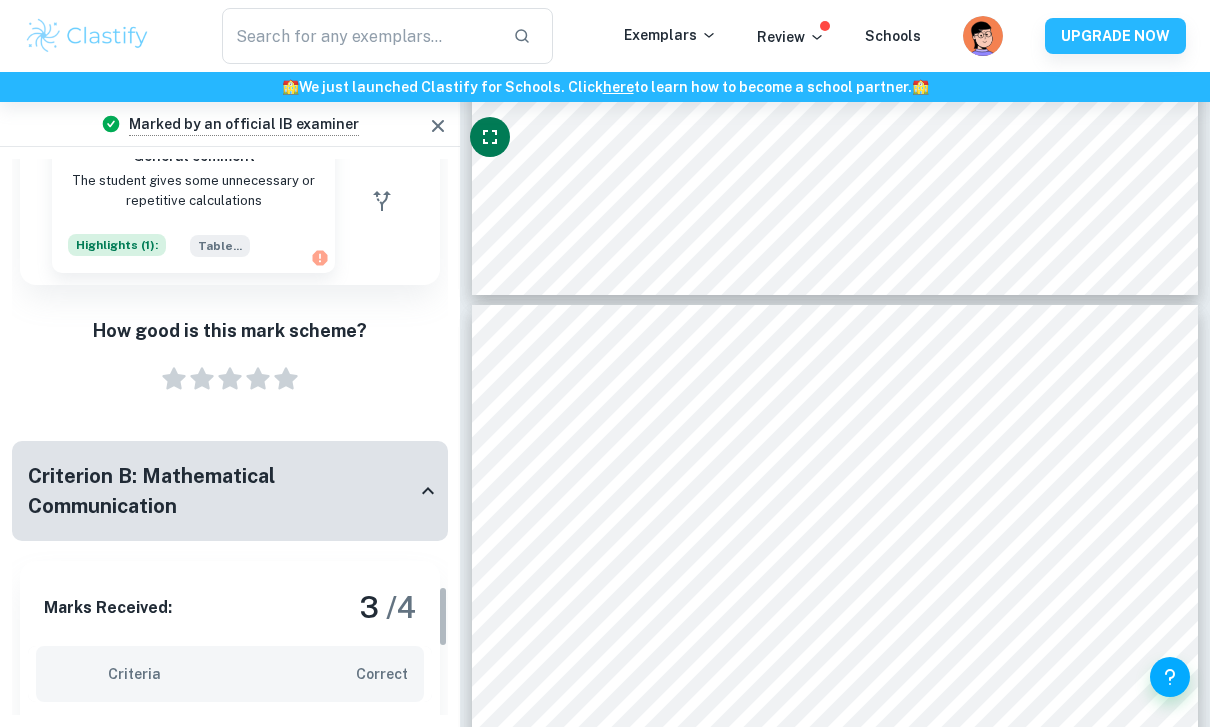 scroll, scrollTop: 4253, scrollLeft: 0, axis: vertical 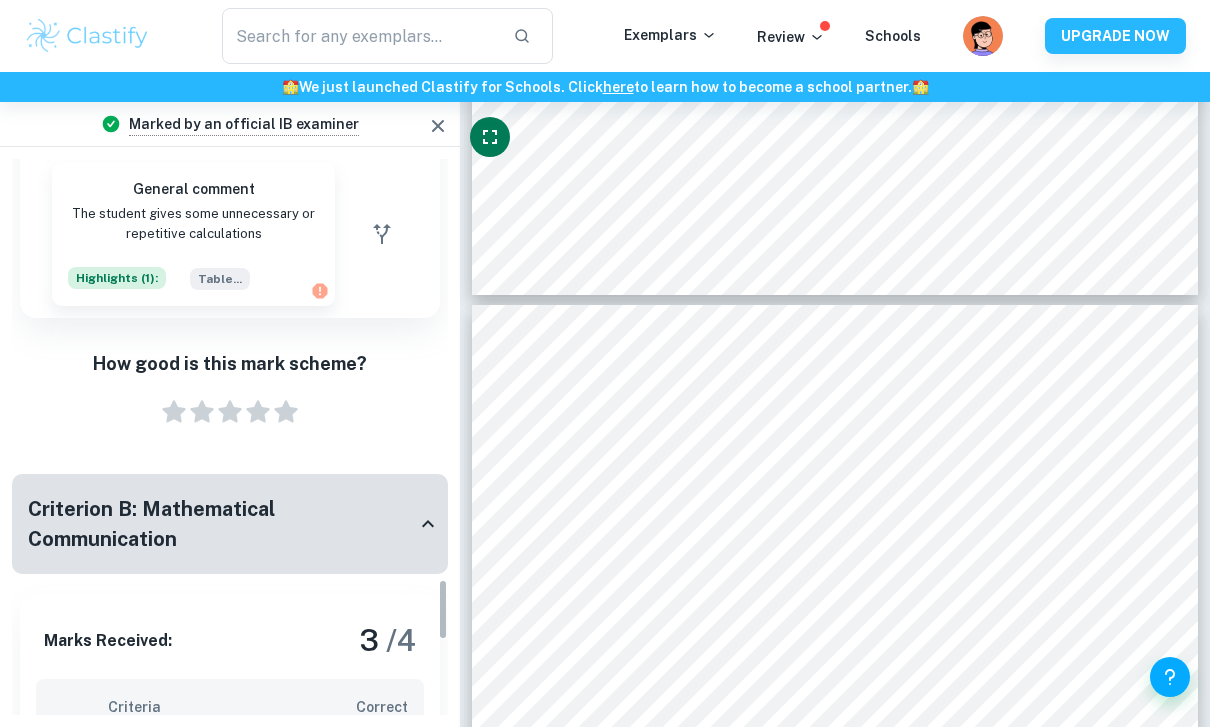 click on "Criteria" at bounding box center [216, 707] 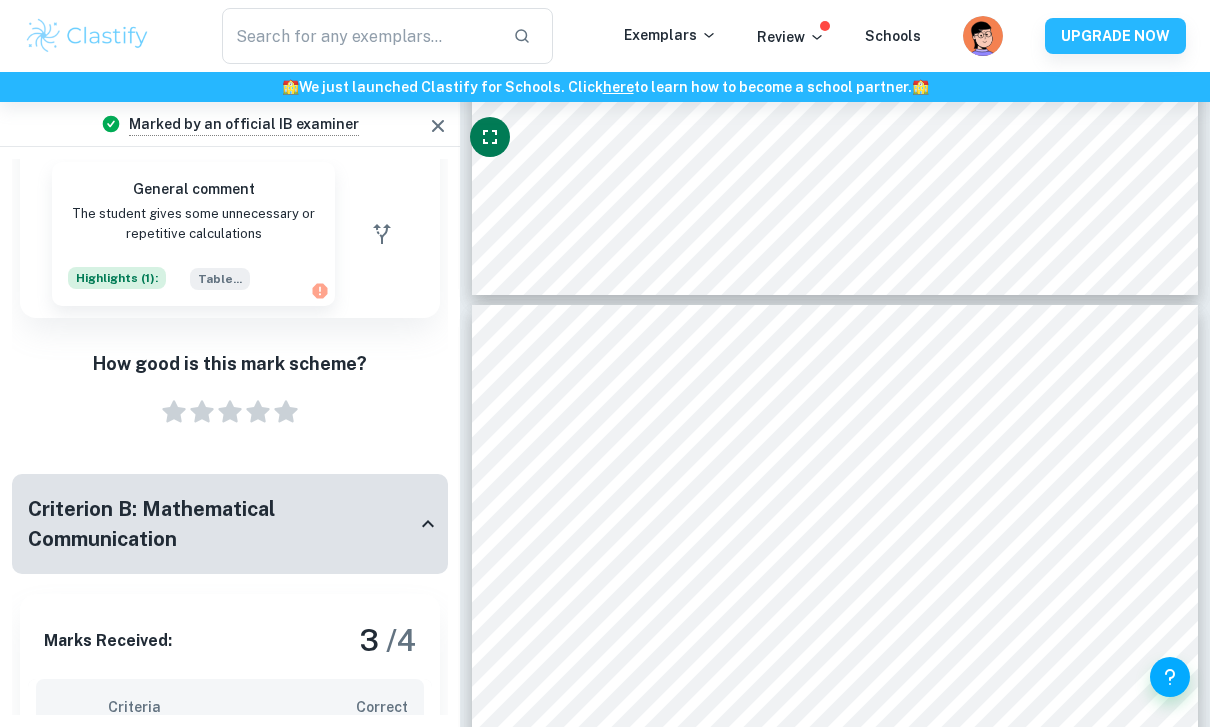 click on "Criterion B: Mathematical Communication" at bounding box center (222, 524) 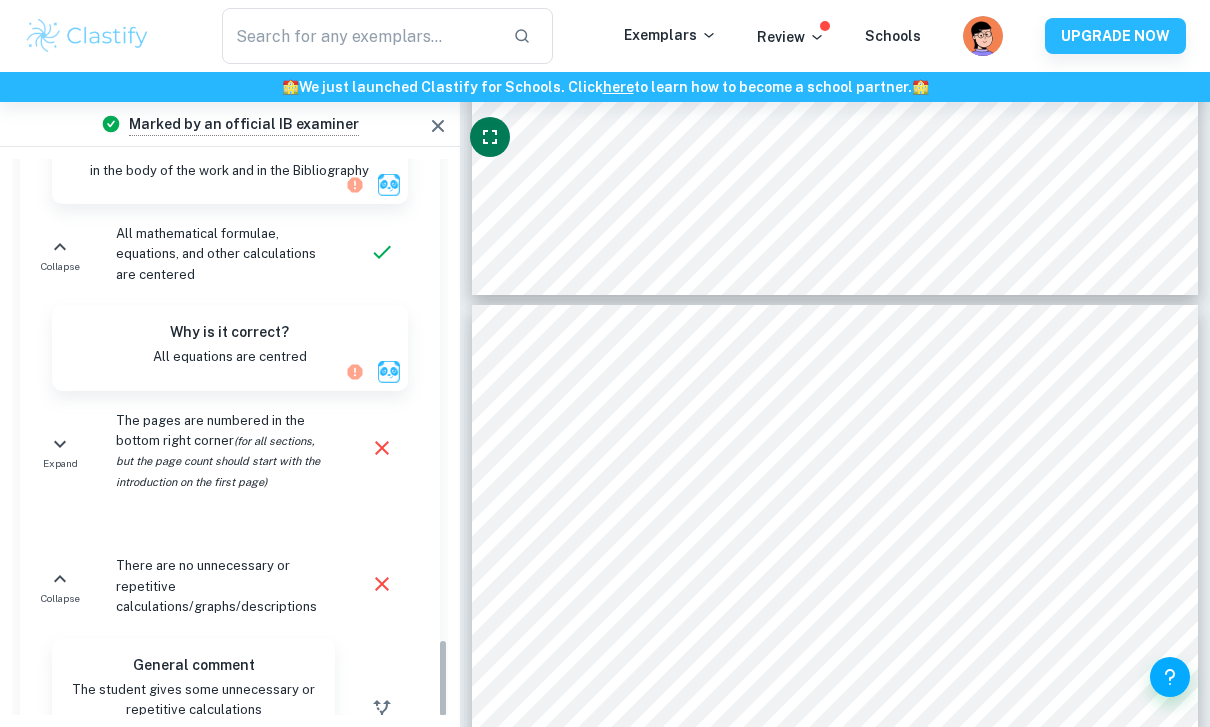 scroll, scrollTop: 3712, scrollLeft: 0, axis: vertical 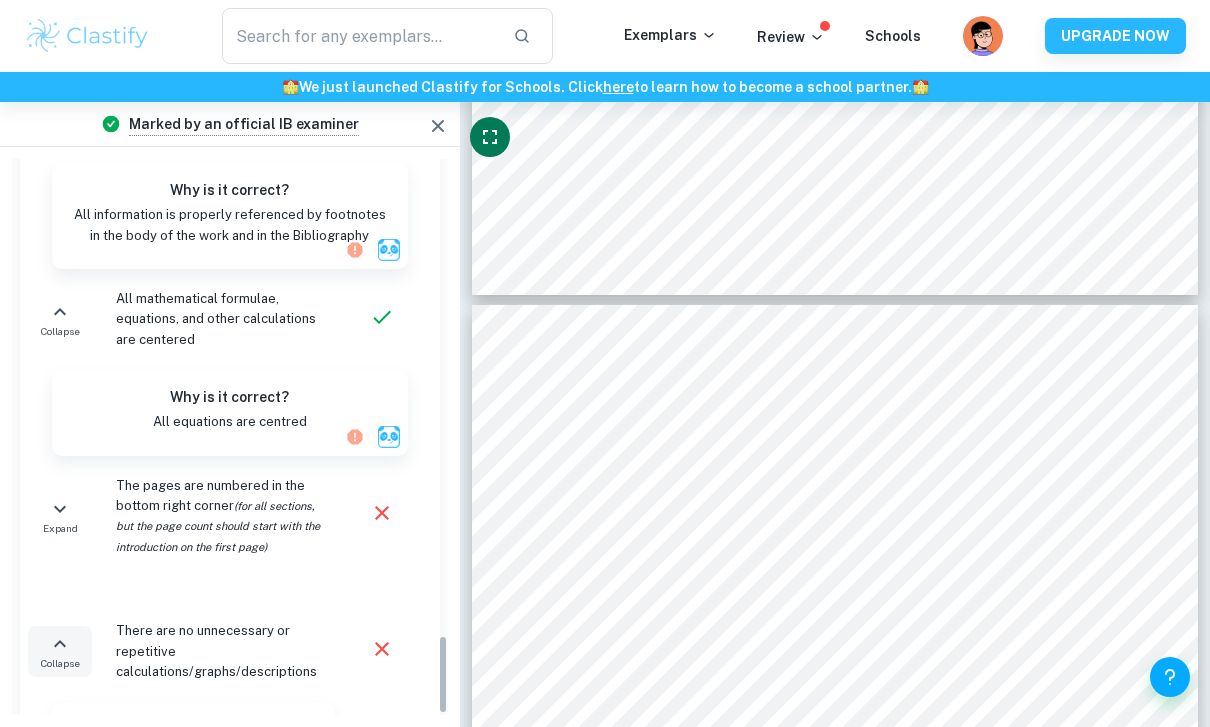 click on "Collapse" at bounding box center (60, 651) 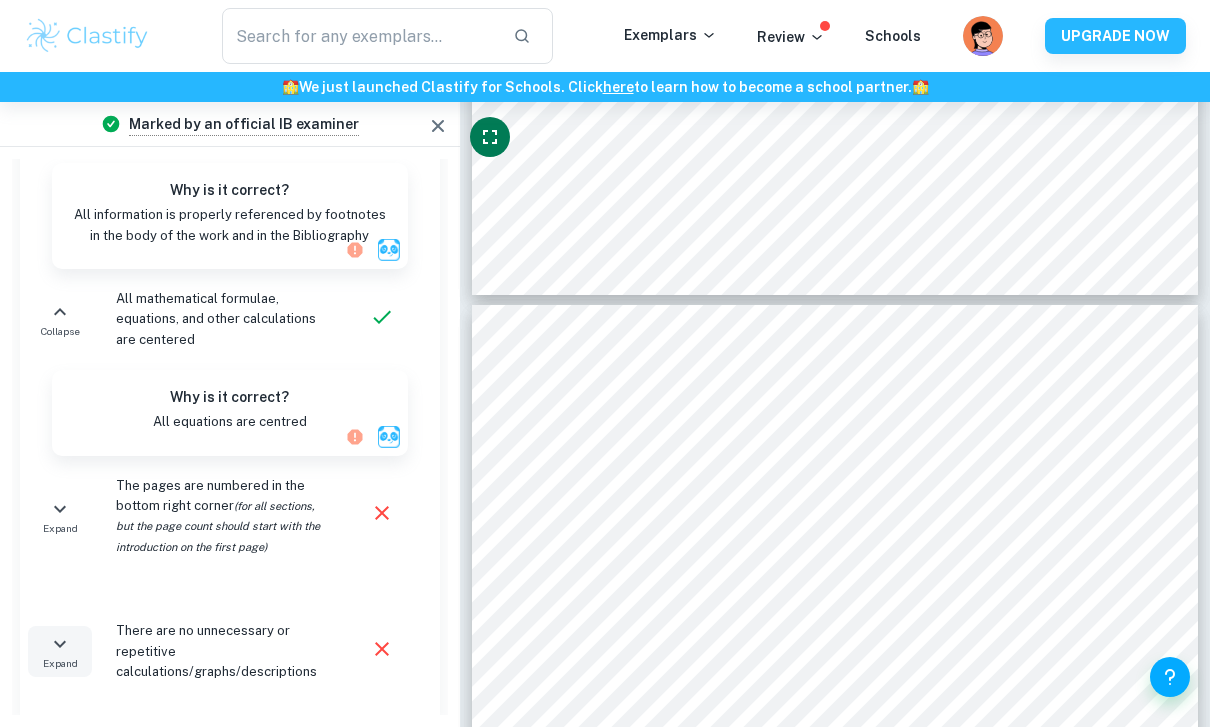 click on "Expand" at bounding box center (60, 651) 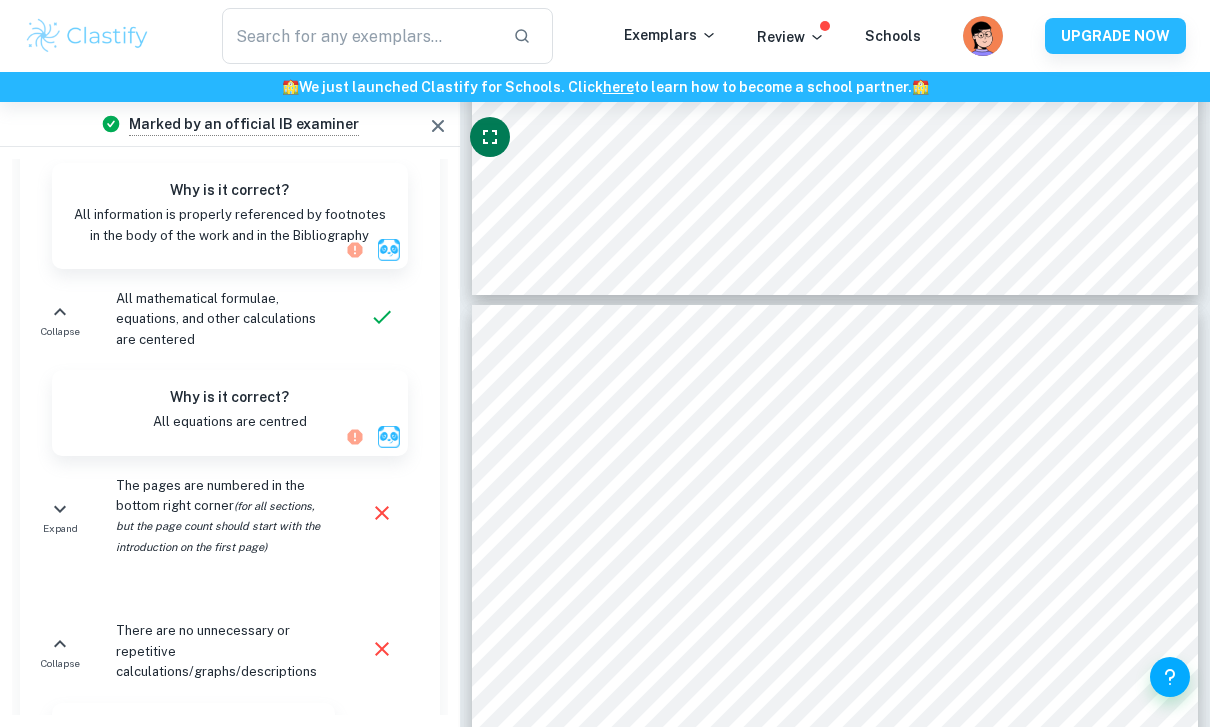click on "Highlights ( 1 ):      Table ..." at bounding box center (185, 811) 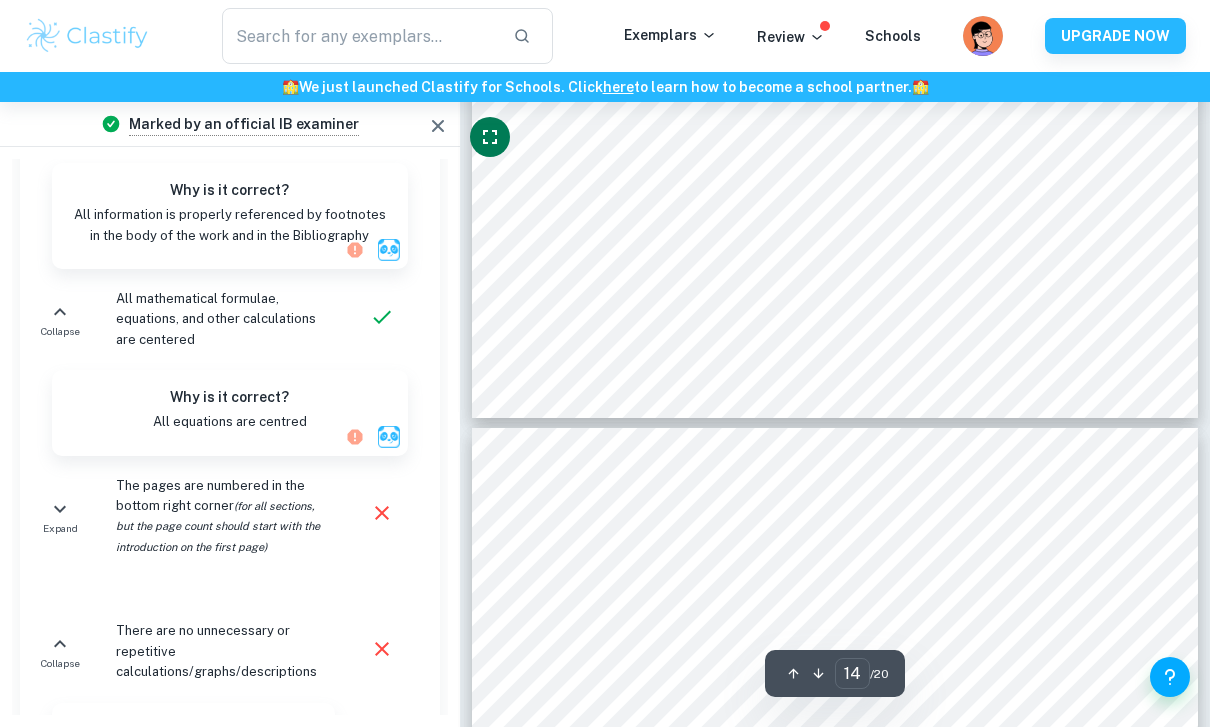 scroll, scrollTop: 14655, scrollLeft: 0, axis: vertical 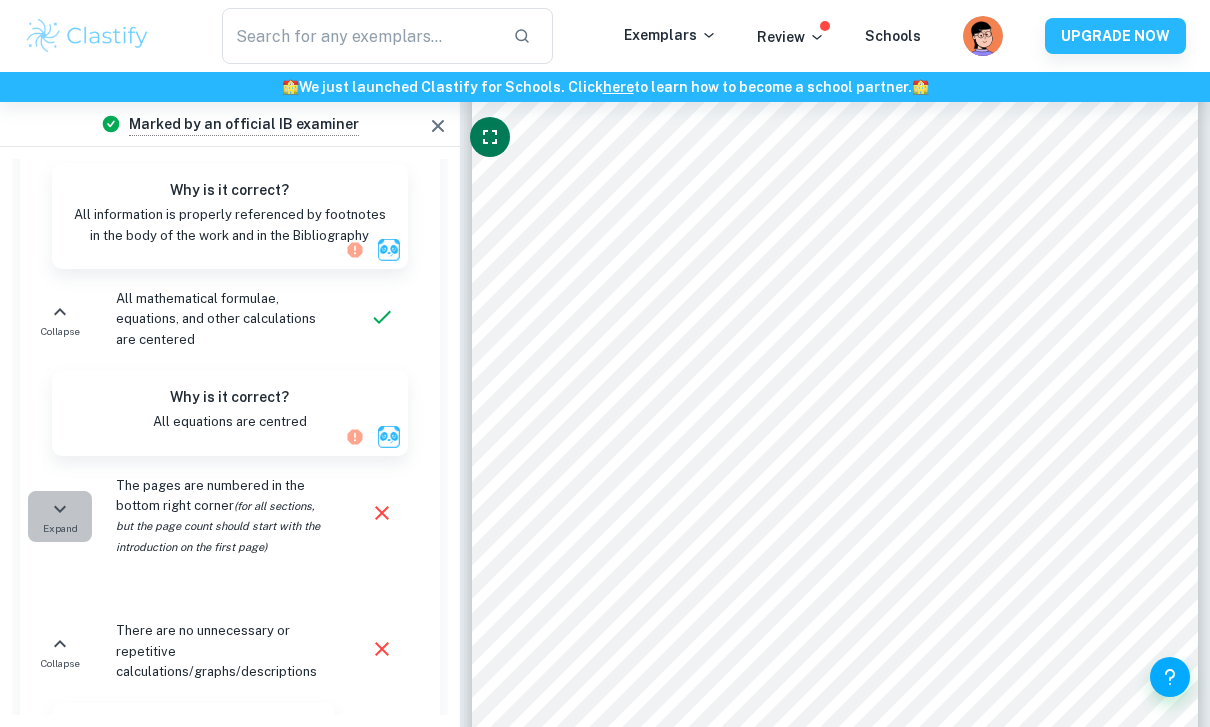 click on "Expand" at bounding box center (60, 528) 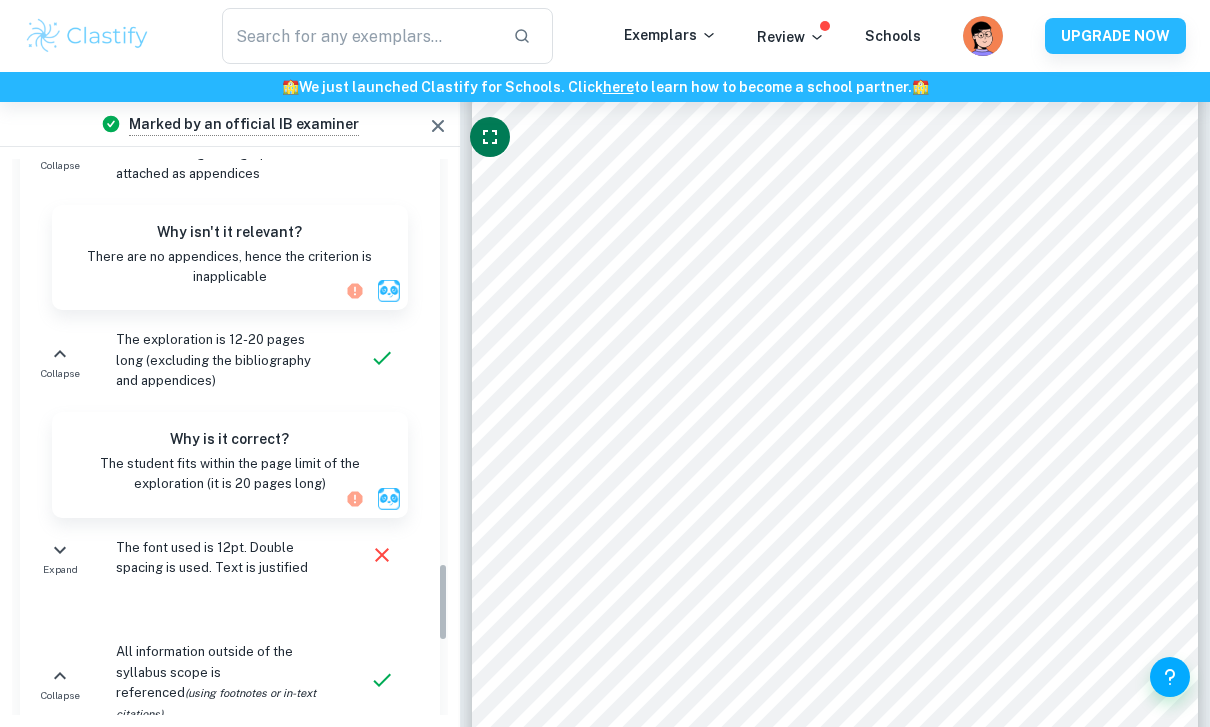 scroll, scrollTop: 3121, scrollLeft: 0, axis: vertical 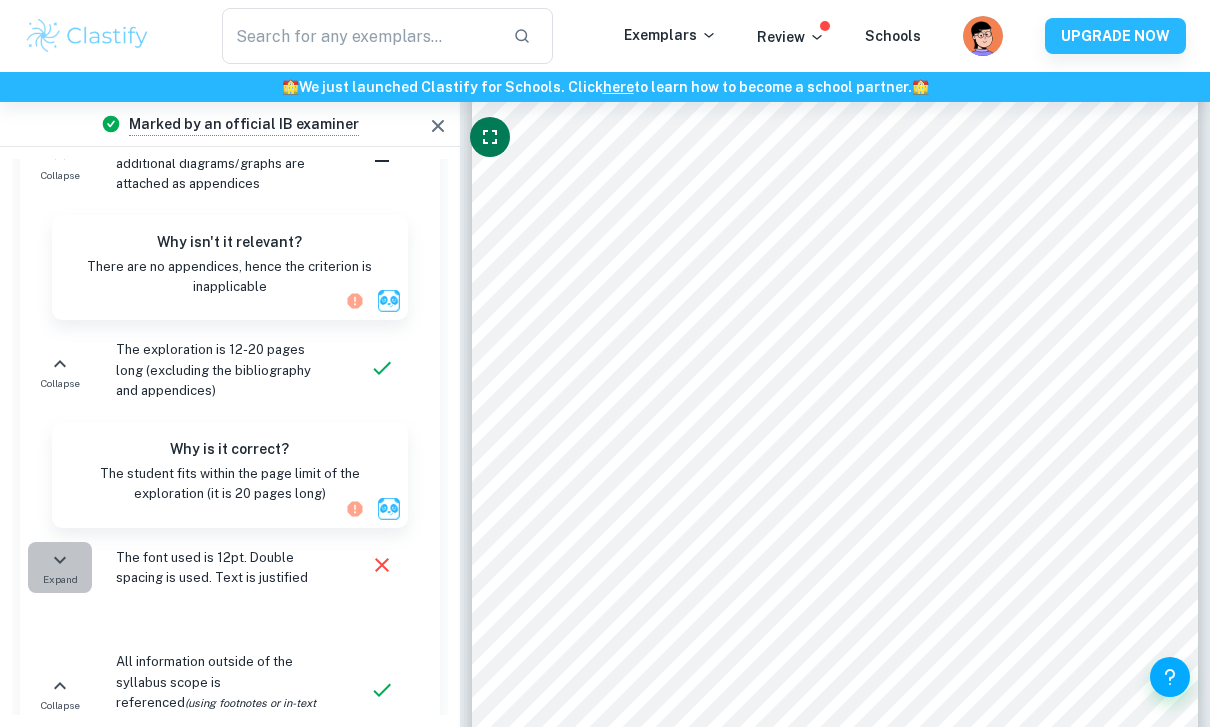 click 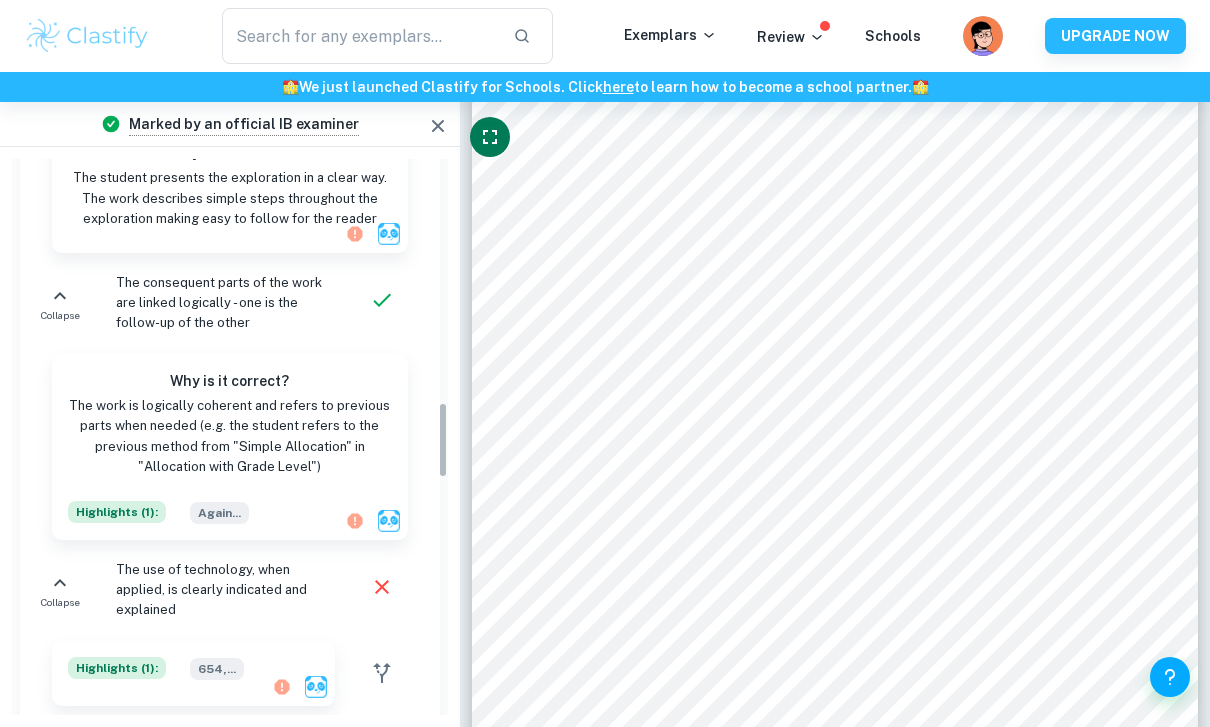 scroll, scrollTop: 2057, scrollLeft: 0, axis: vertical 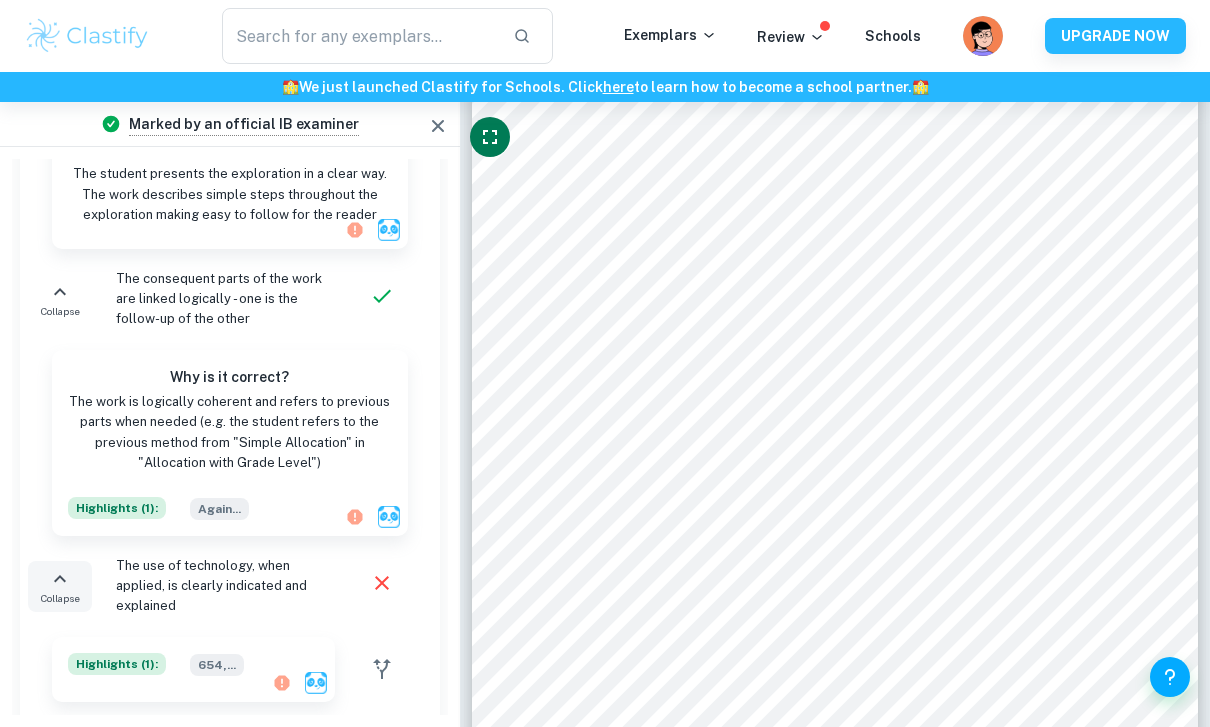 click on "Collapse" at bounding box center [60, 598] 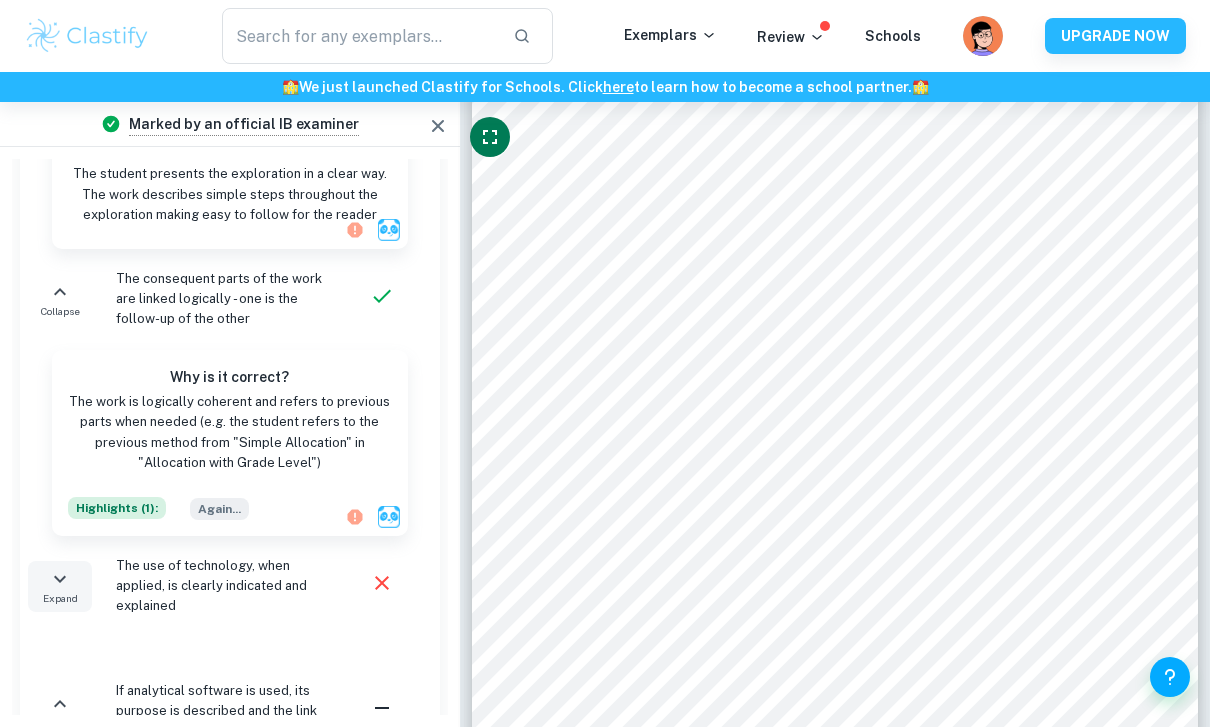 click on "Expand" at bounding box center (60, 598) 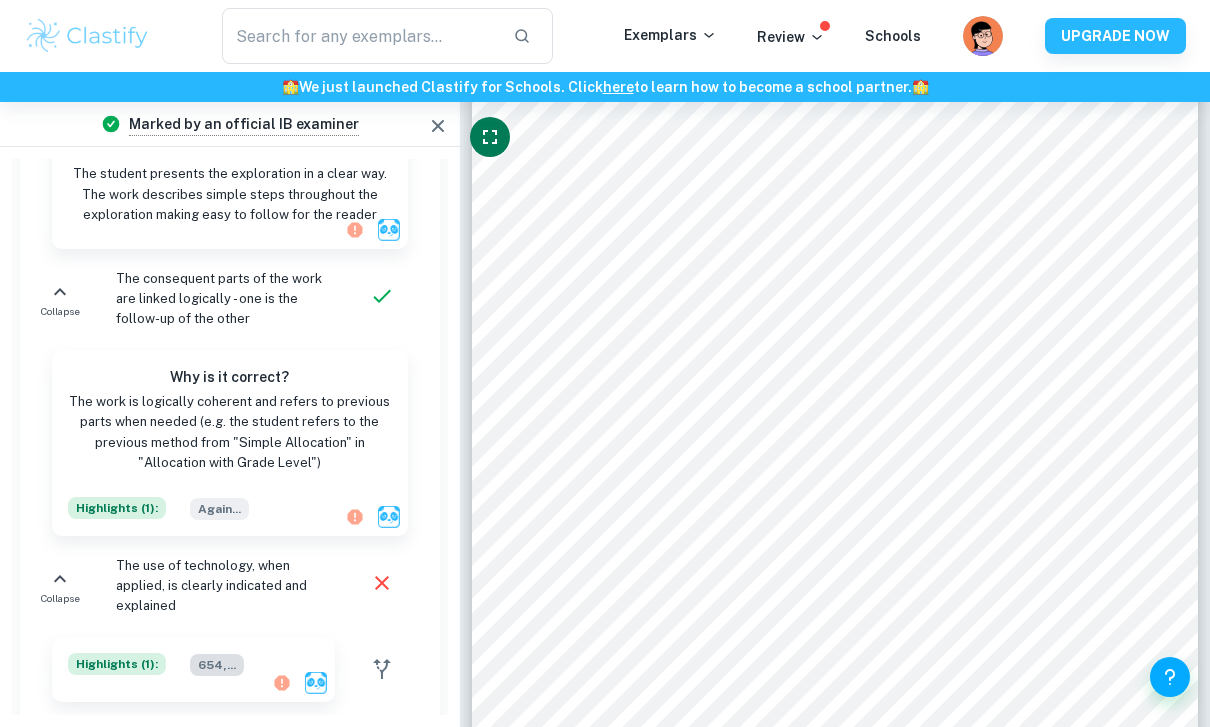 click on "654,  ..." at bounding box center [217, 665] 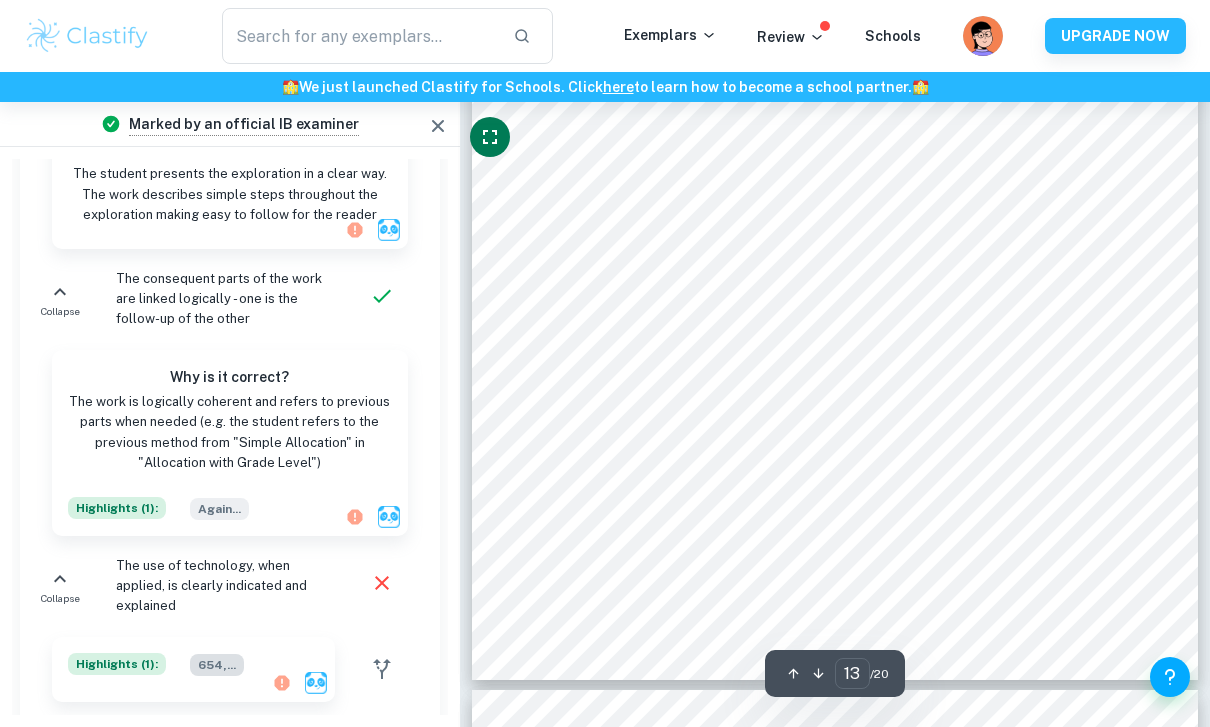 type on "12" 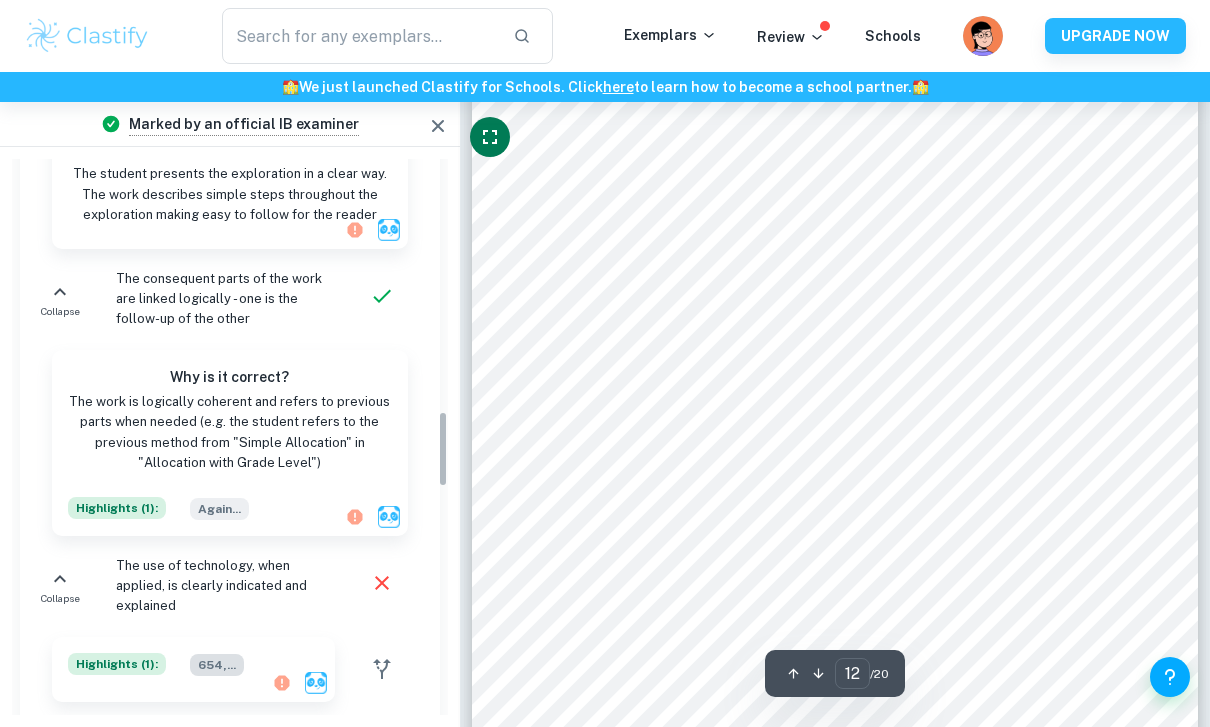 scroll, scrollTop: 10557, scrollLeft: 0, axis: vertical 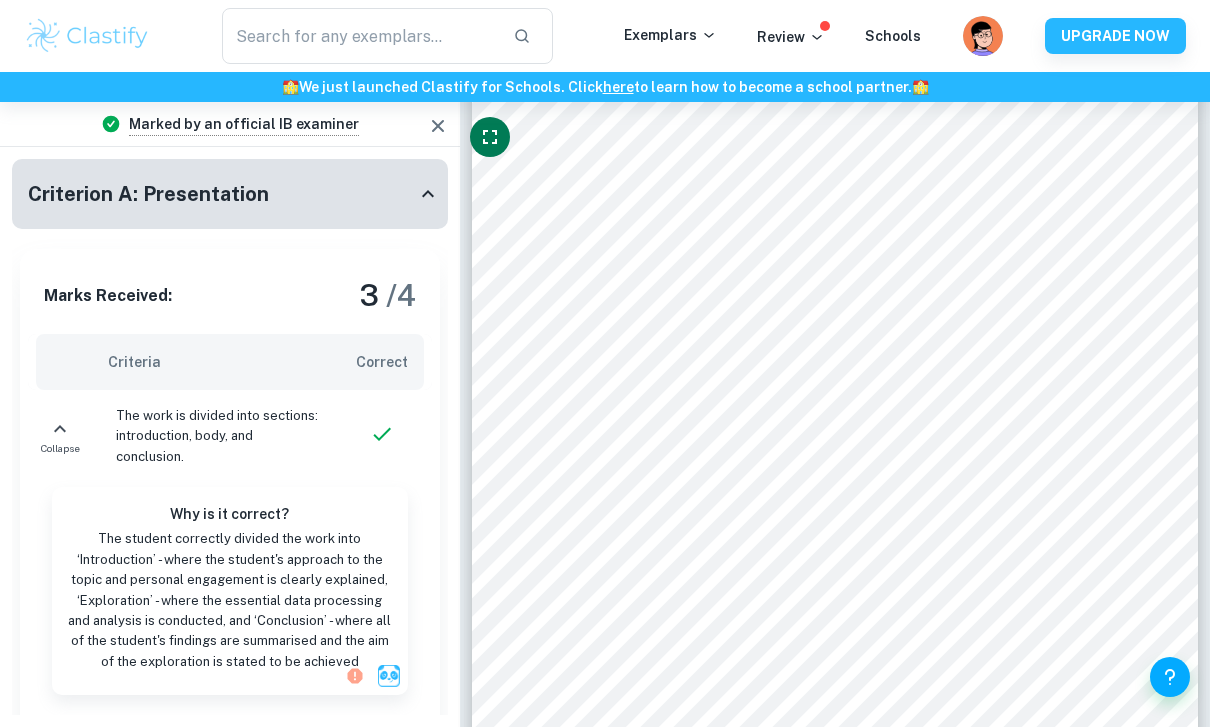 click on "The work is divided into sections: introduction, body, and conclusion." at bounding box center (219, 436) 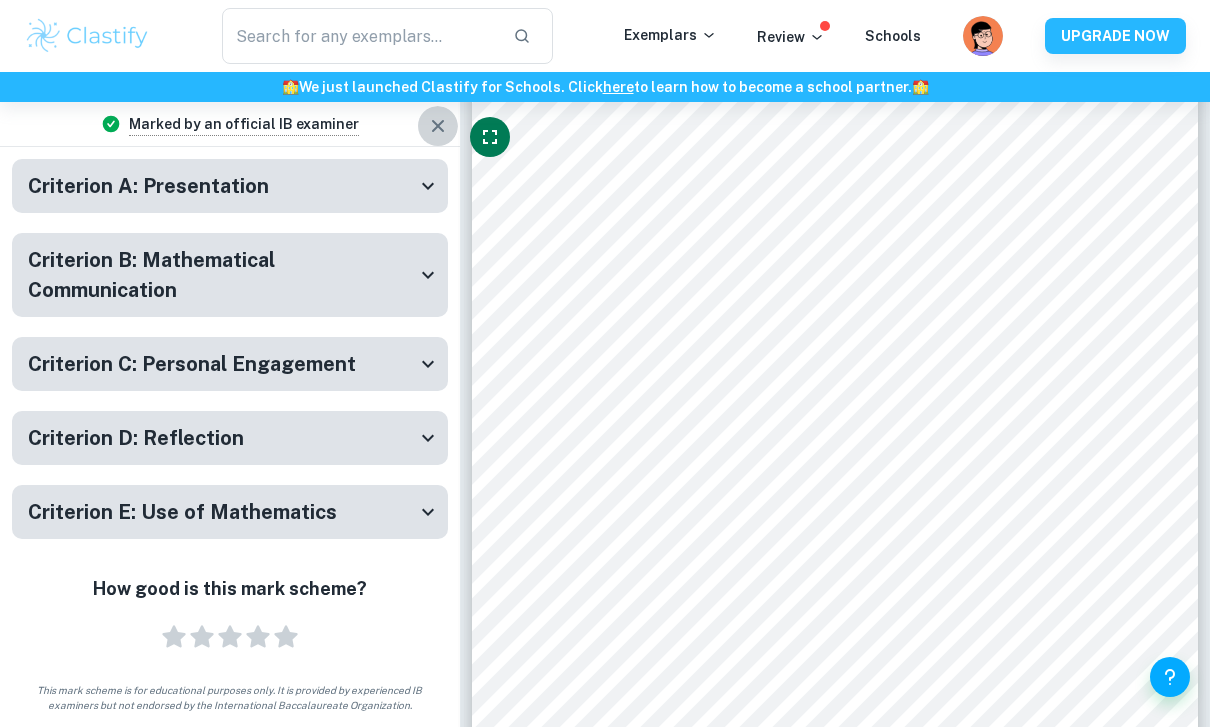 click at bounding box center [438, 126] 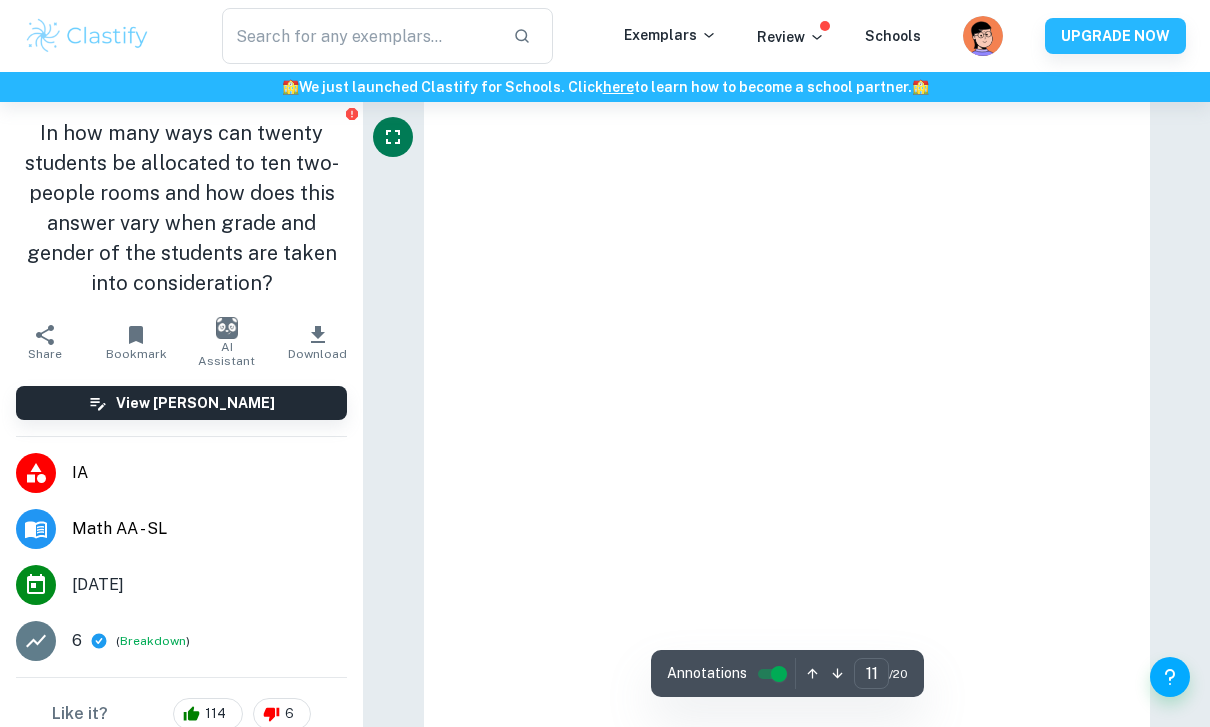 scroll, scrollTop: 9571, scrollLeft: 0, axis: vertical 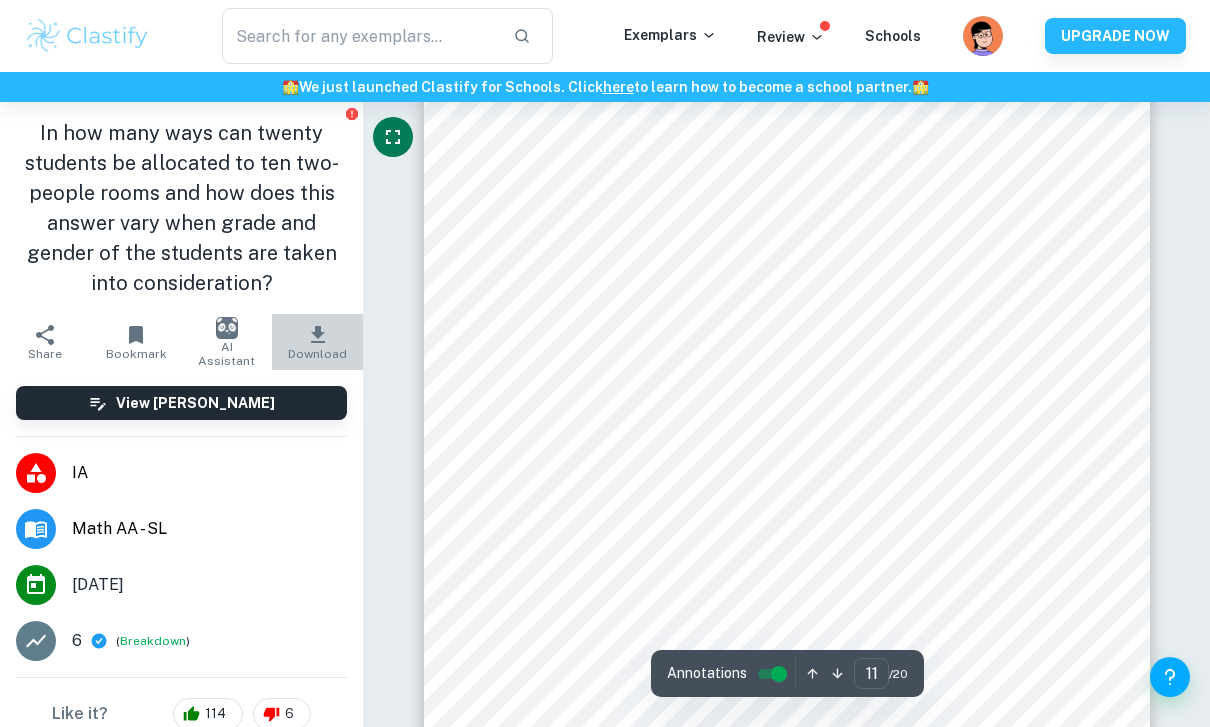 click 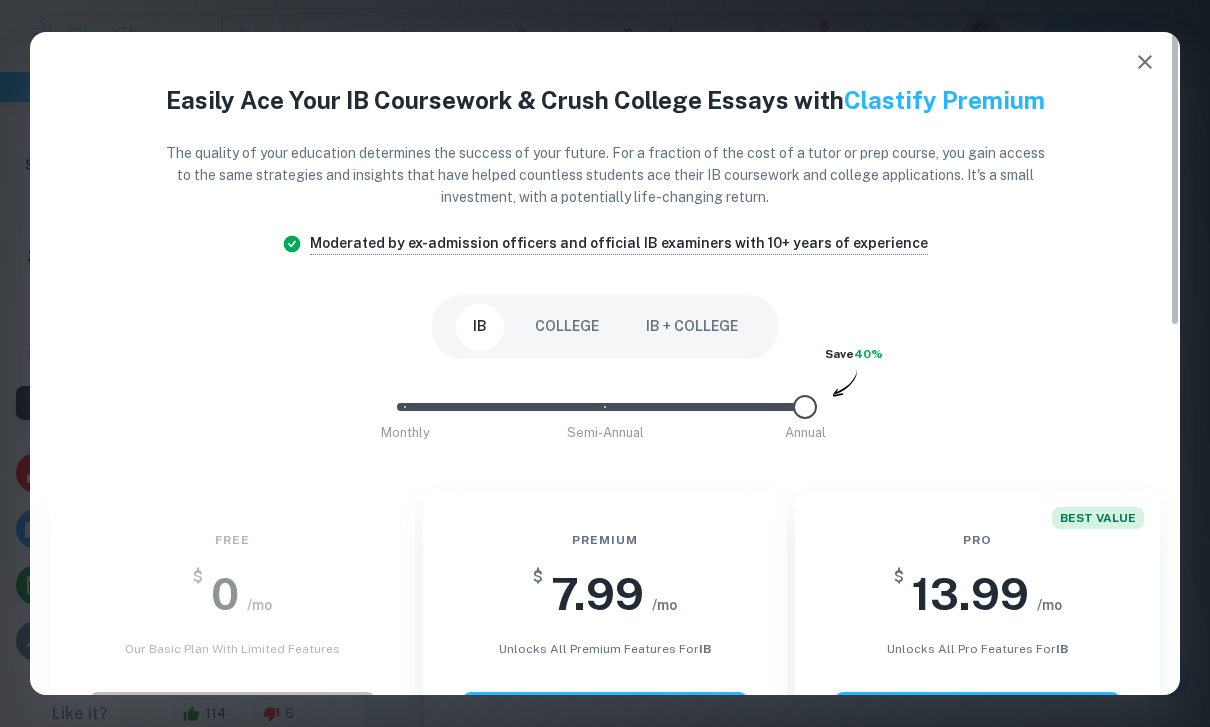 click 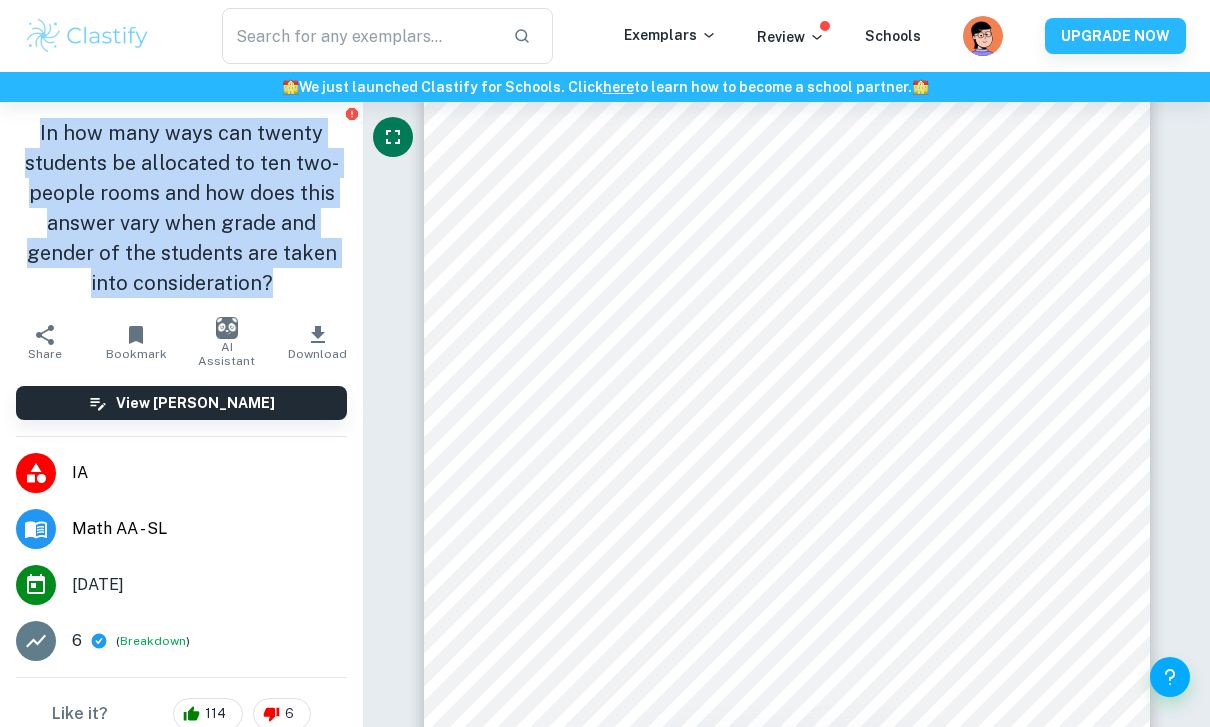 drag, startPoint x: 291, startPoint y: 286, endPoint x: 68, endPoint y: 104, distance: 287.84198 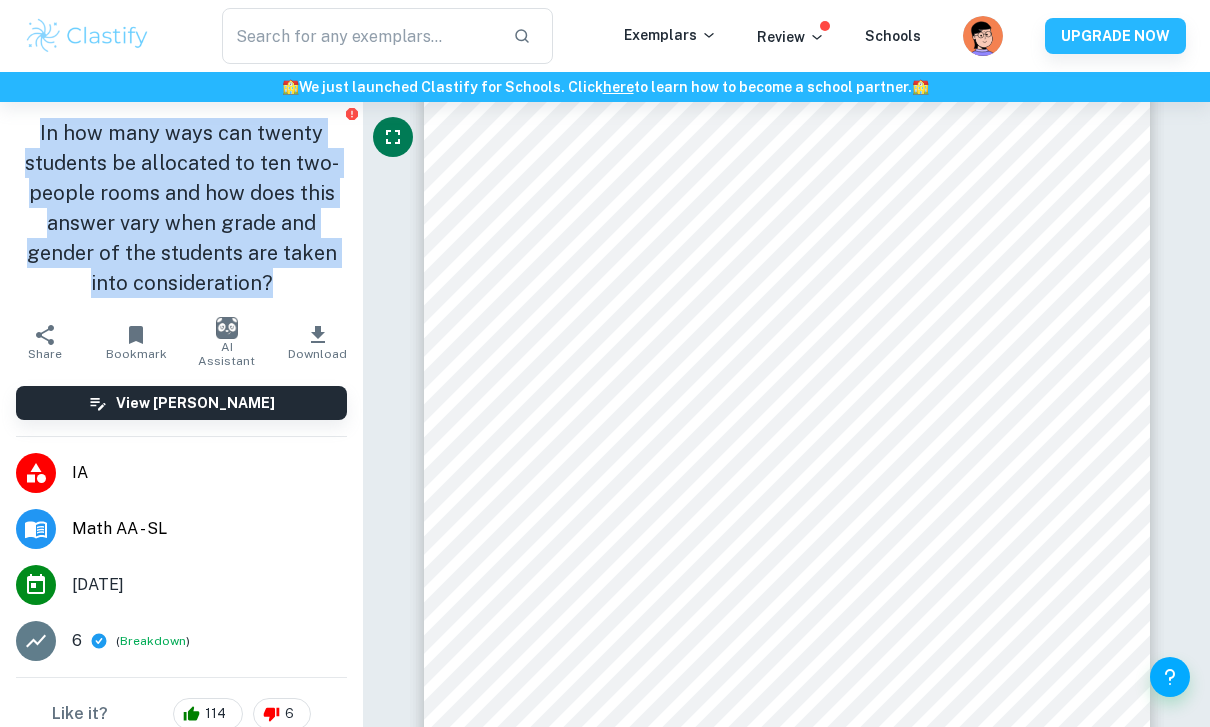 copy on "In how many ways can twenty students be allocated to ten two-people rooms and how does this answer vary when grade and gender of the students are taken into consideration?" 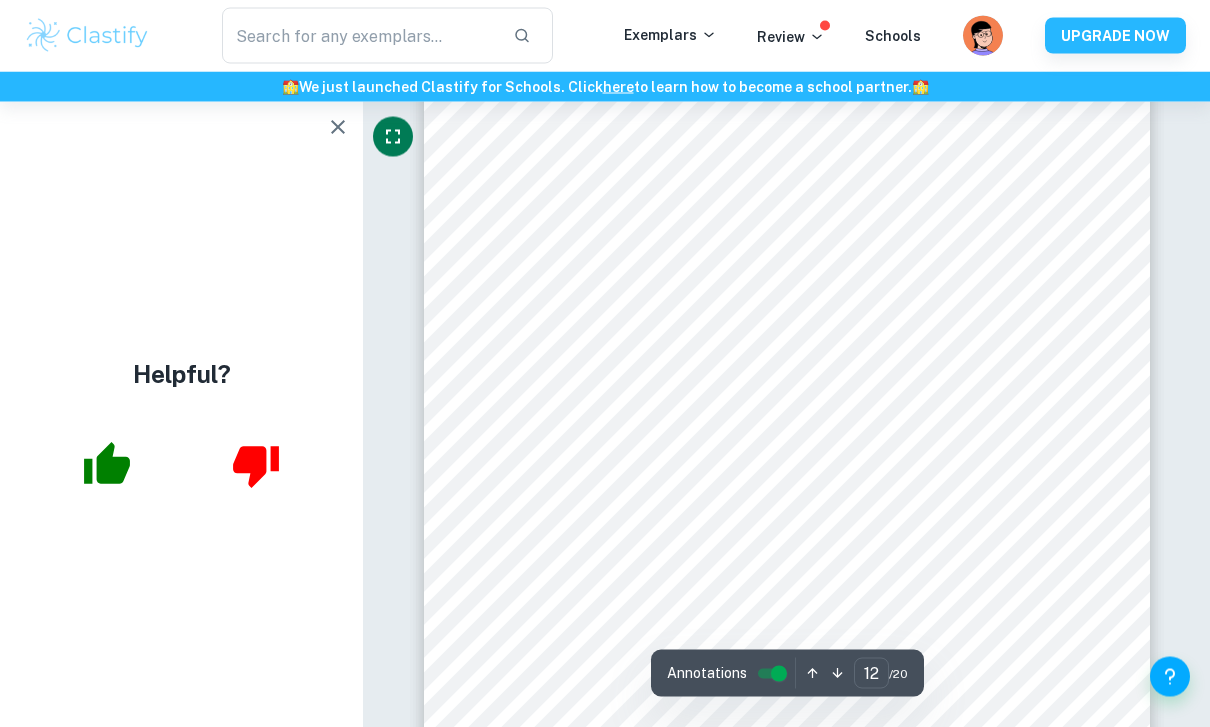 scroll, scrollTop: 10635, scrollLeft: 0, axis: vertical 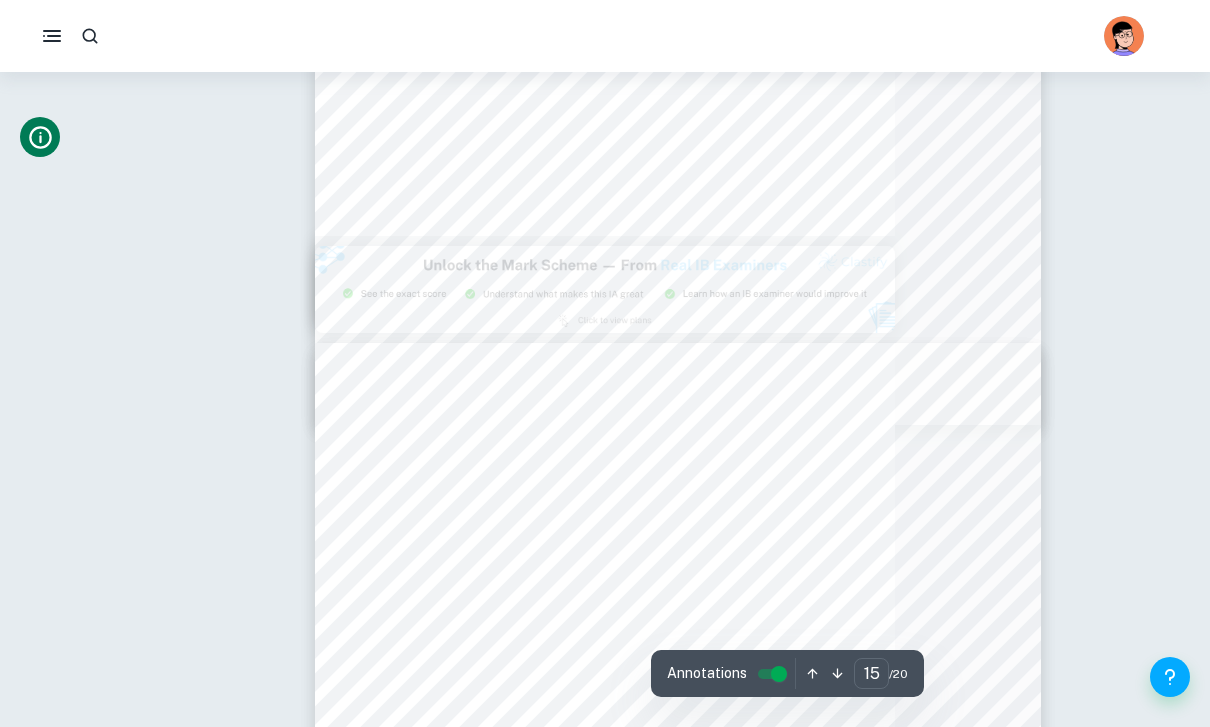 type on "12" 